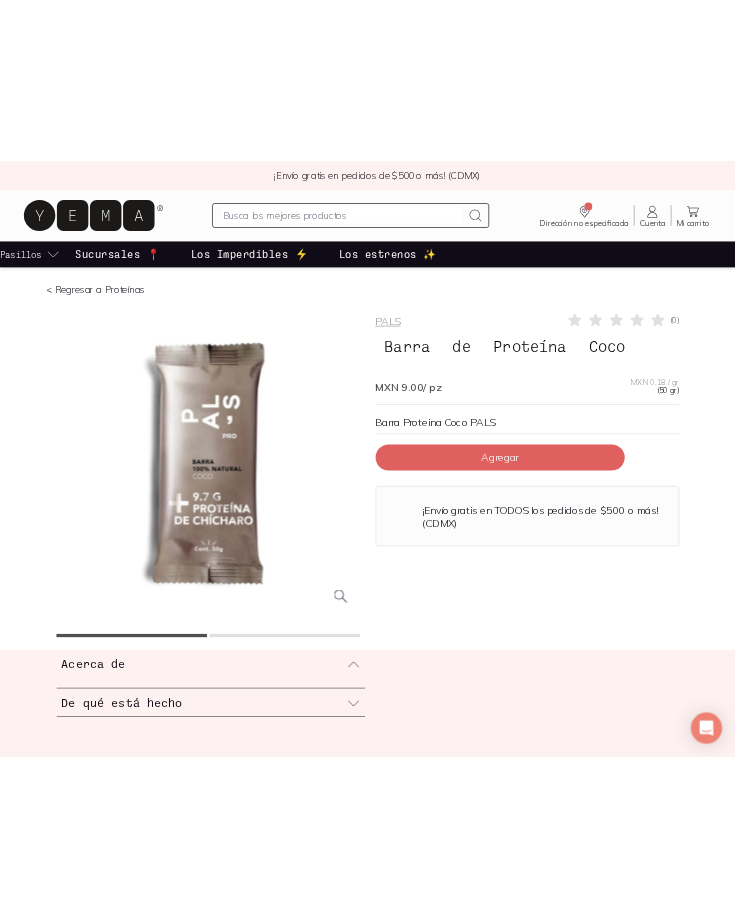 scroll, scrollTop: 0, scrollLeft: 0, axis: both 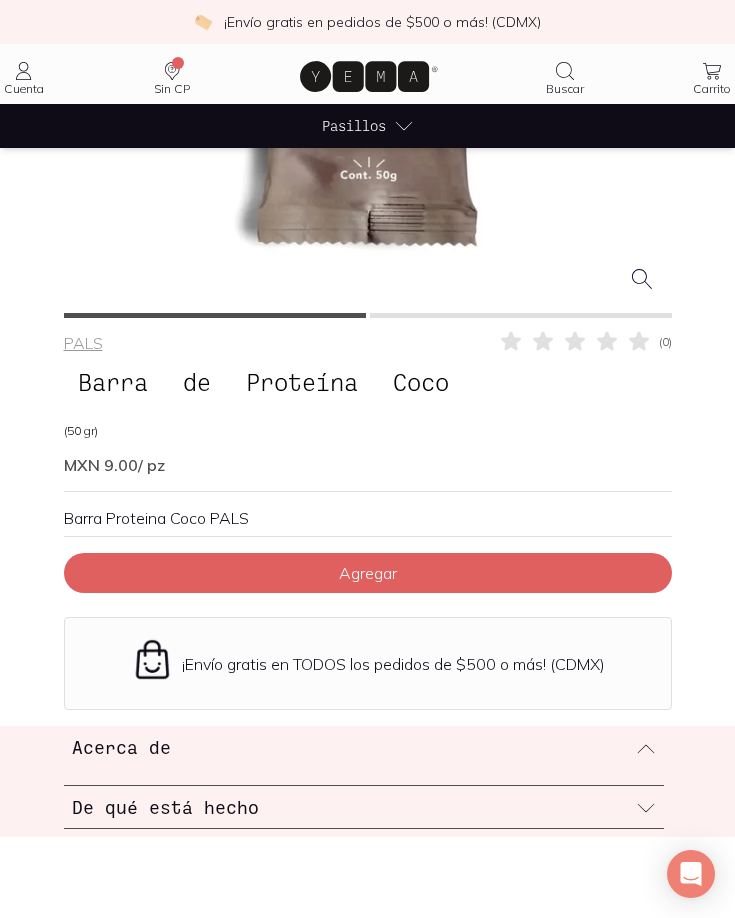 click at bounding box center (521, 315) 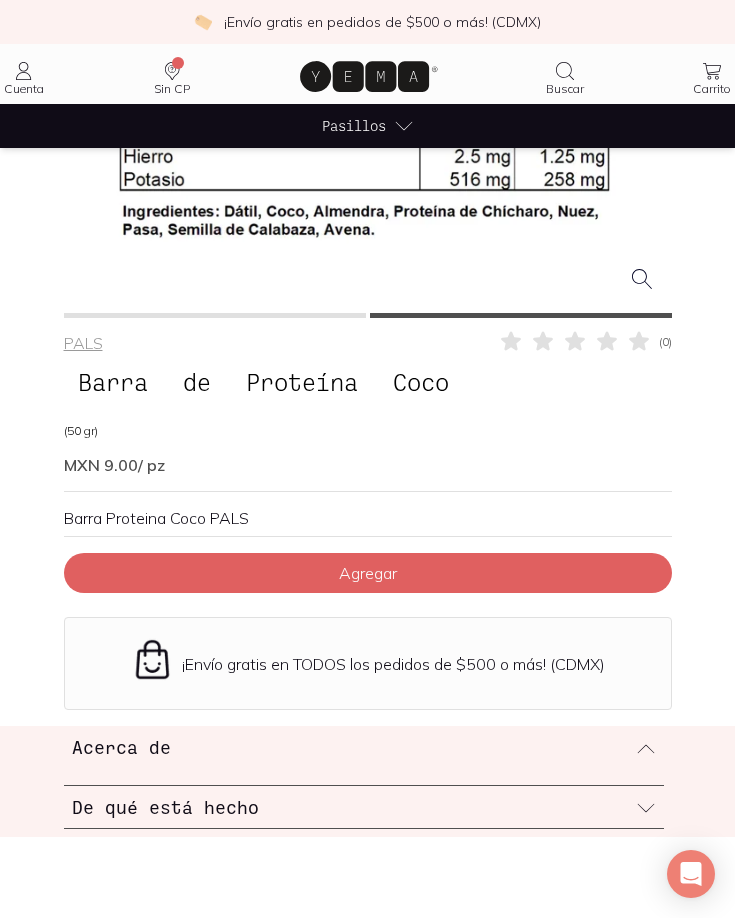 scroll, scrollTop: 100, scrollLeft: 0, axis: vertical 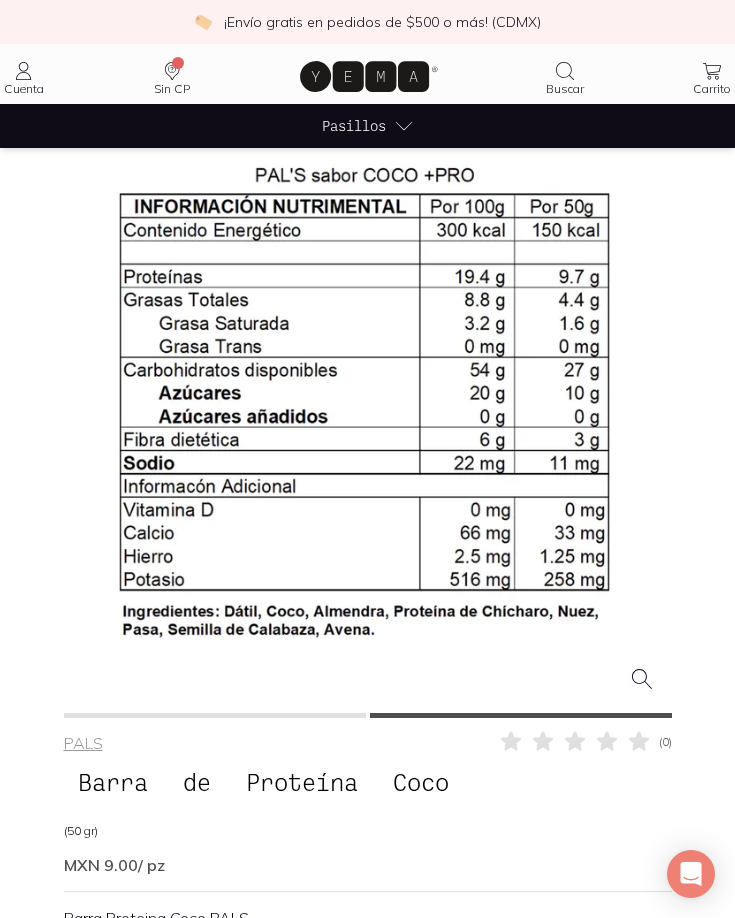 click at bounding box center [215, 715] 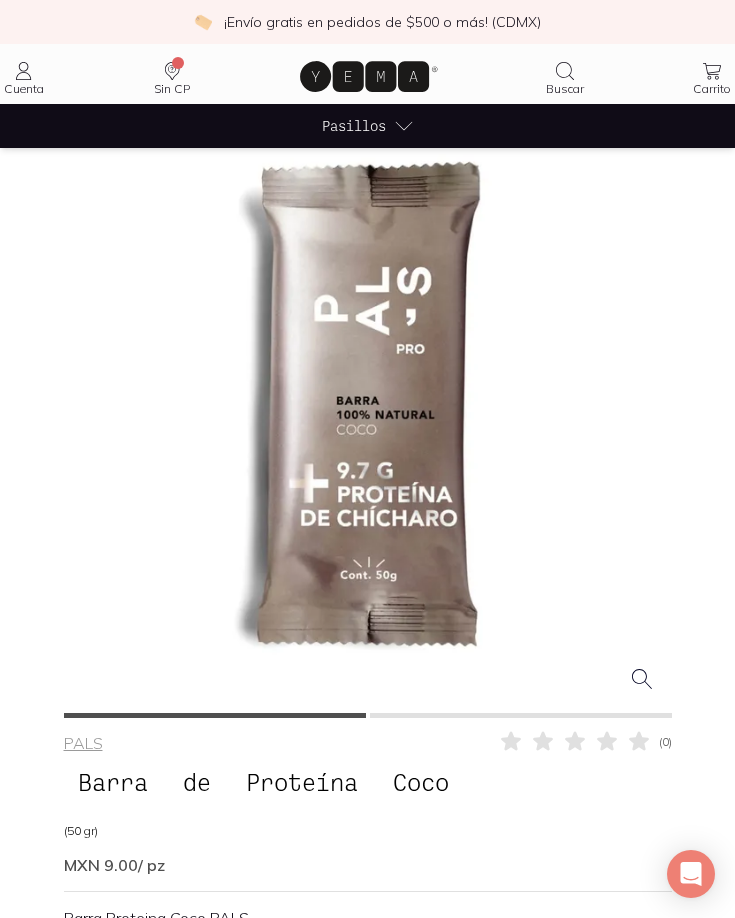 click at bounding box center [521, 715] 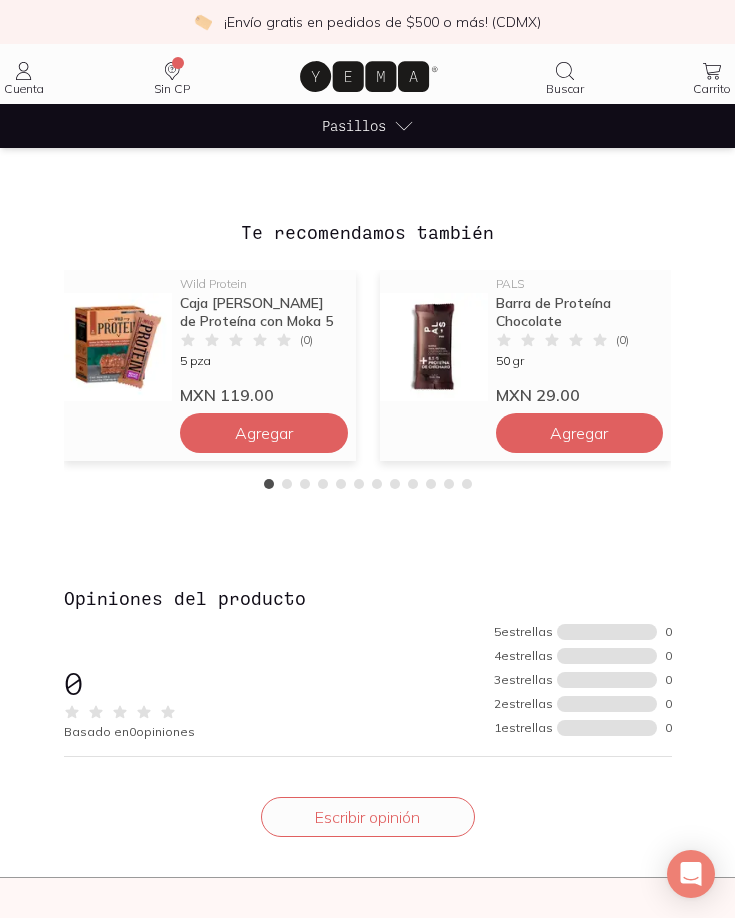 scroll, scrollTop: 1200, scrollLeft: 0, axis: vertical 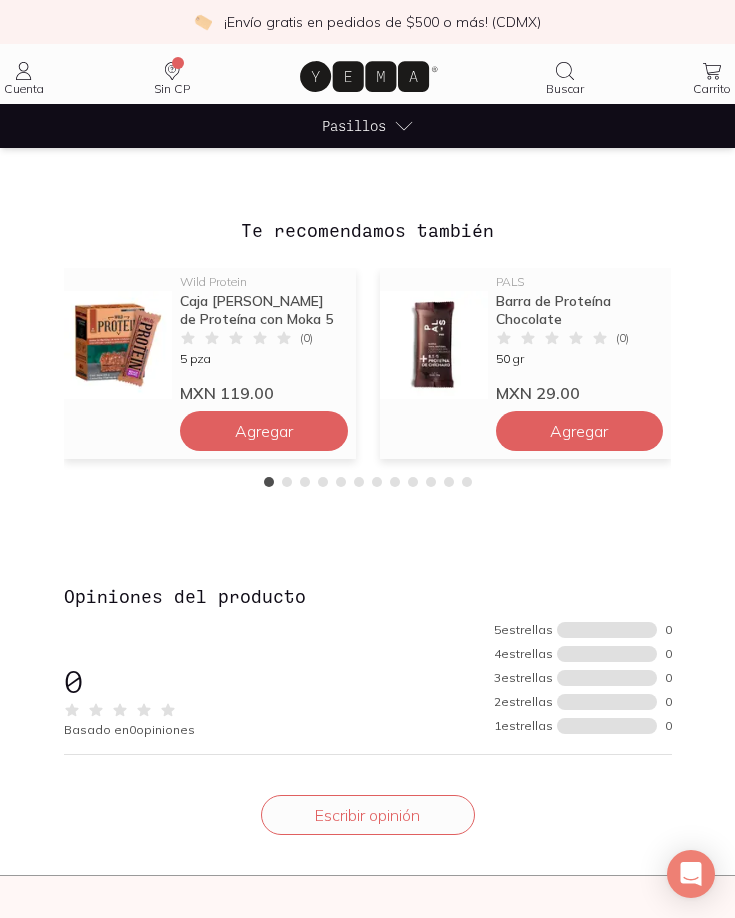 click at bounding box center (368, 482) 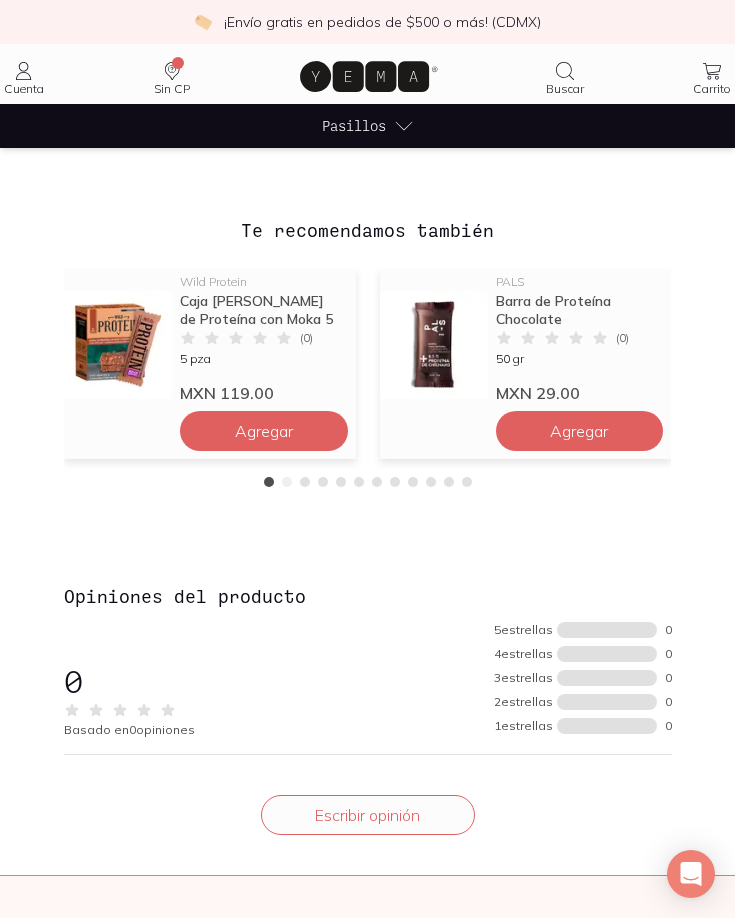 click at bounding box center (287, 482) 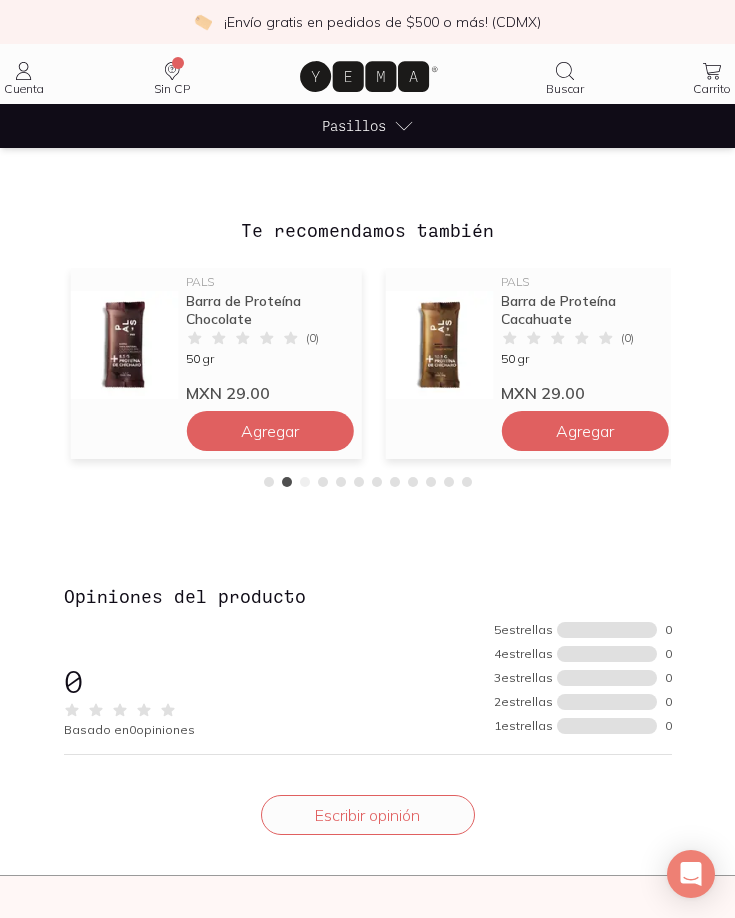 click at bounding box center [305, 482] 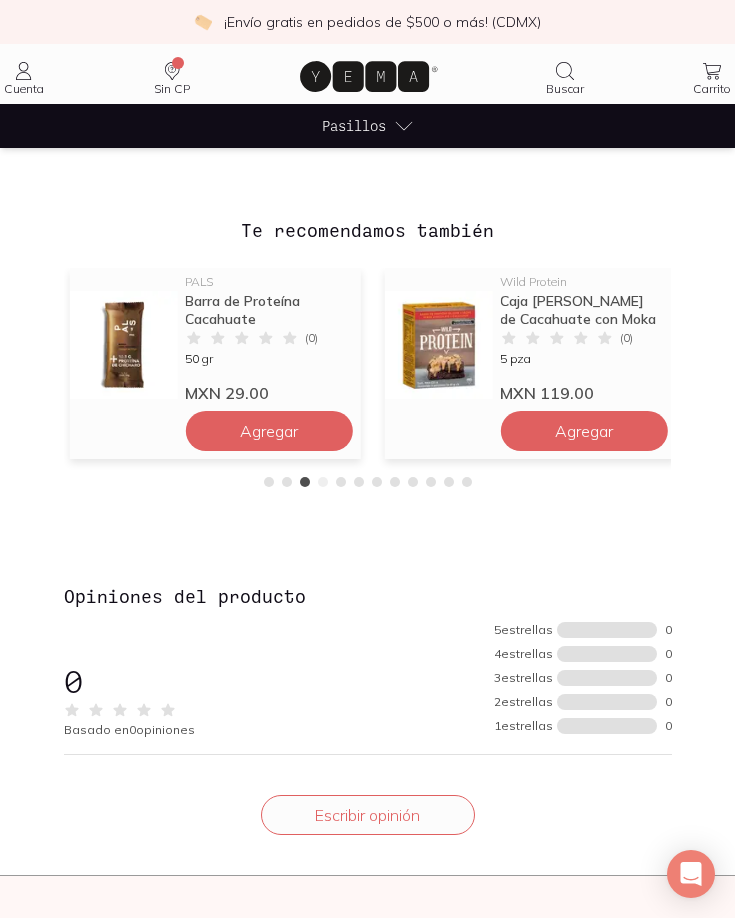 click at bounding box center [323, 482] 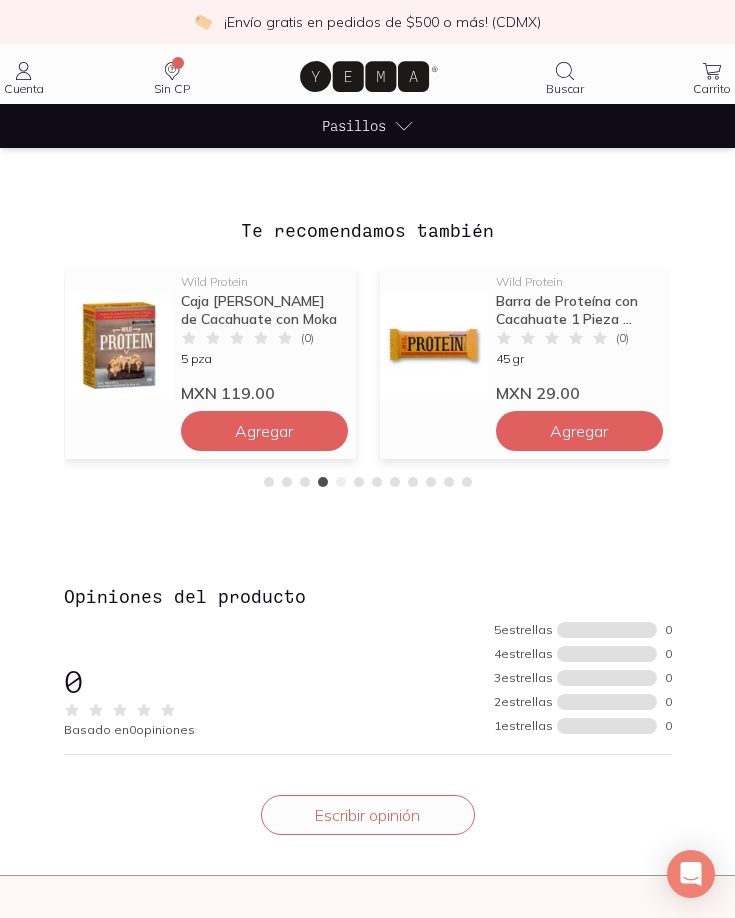click at bounding box center (341, 482) 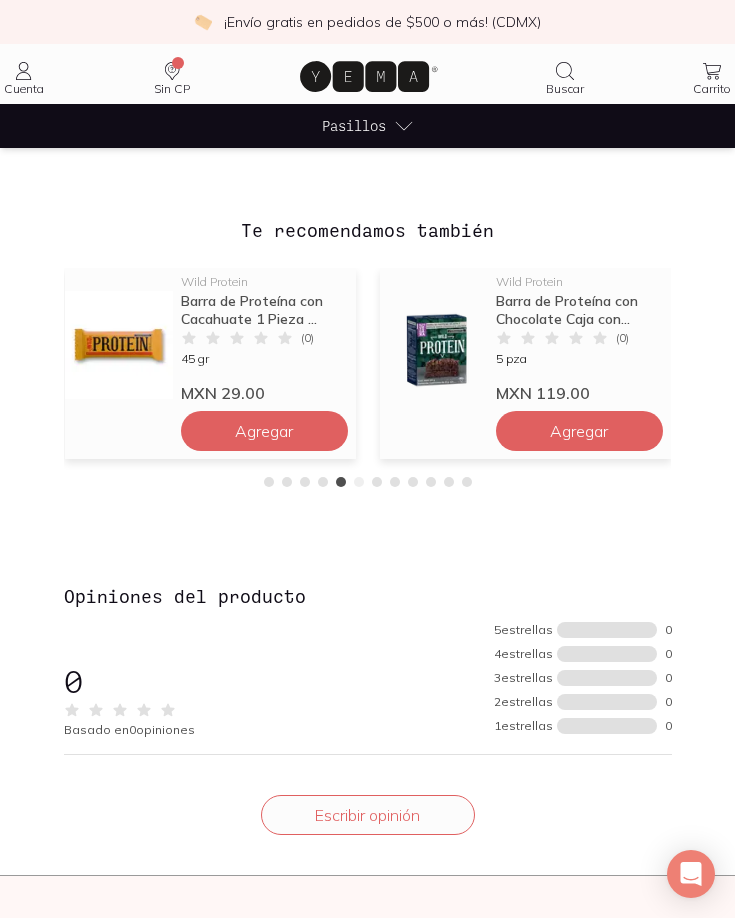 click at bounding box center [359, 482] 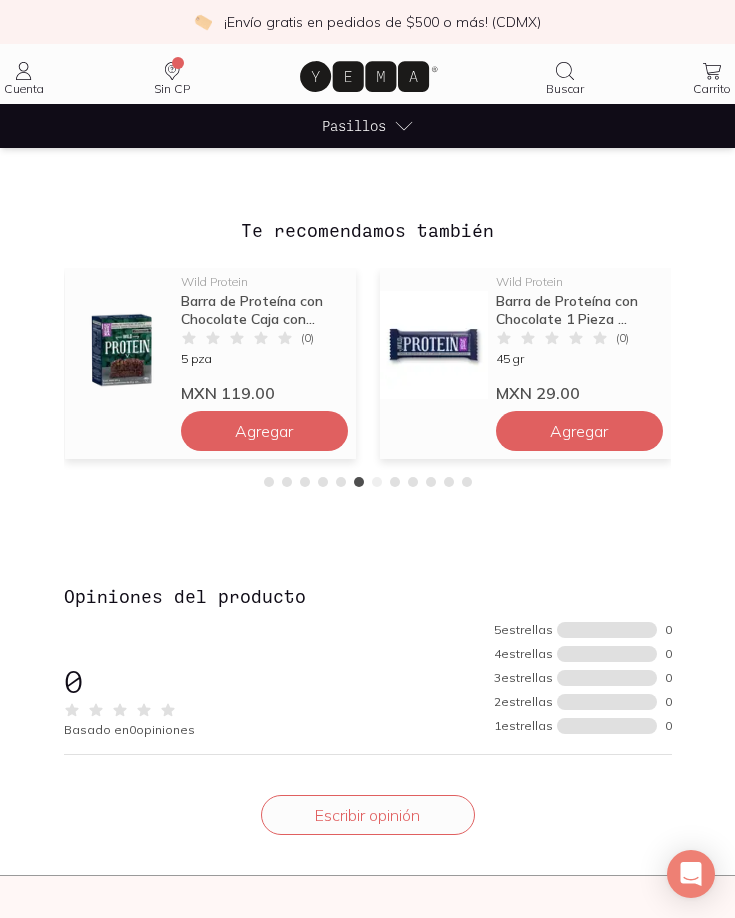 click at bounding box center [377, 482] 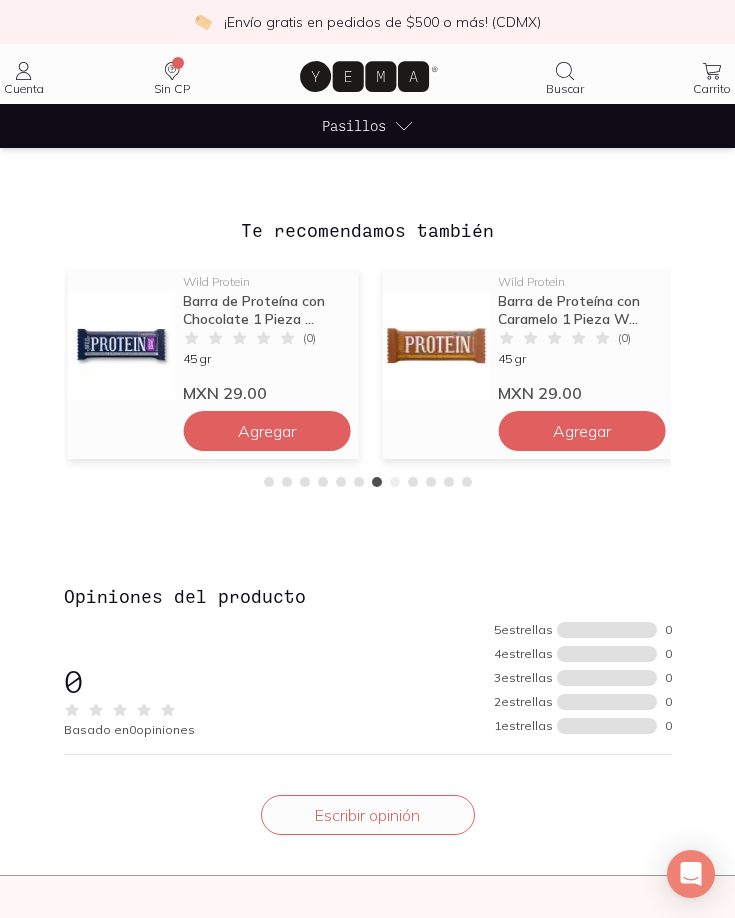 click at bounding box center [395, 482] 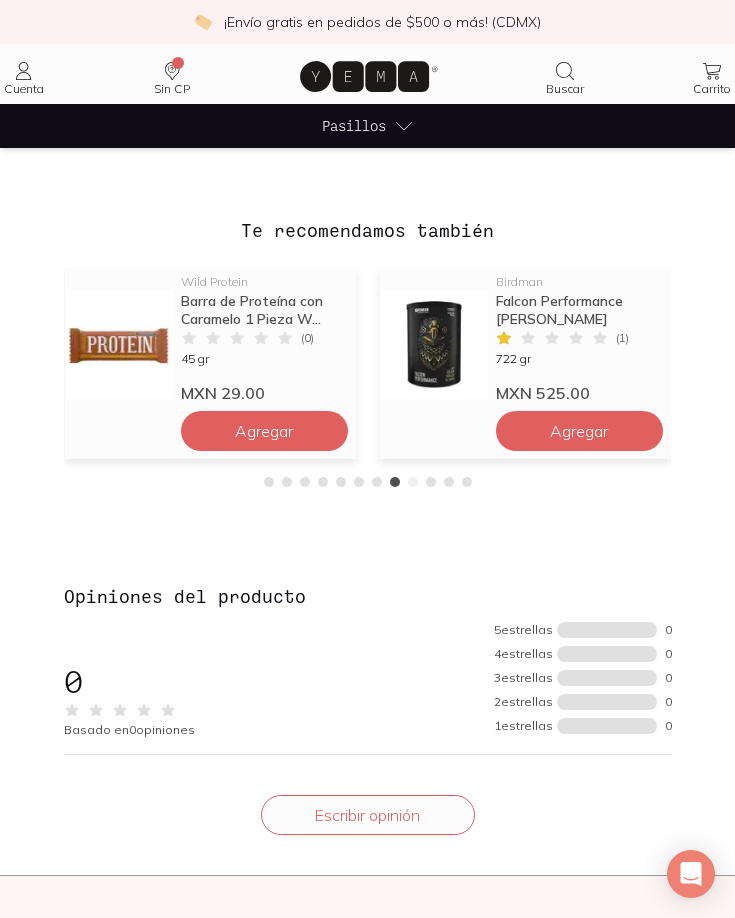 click at bounding box center (413, 482) 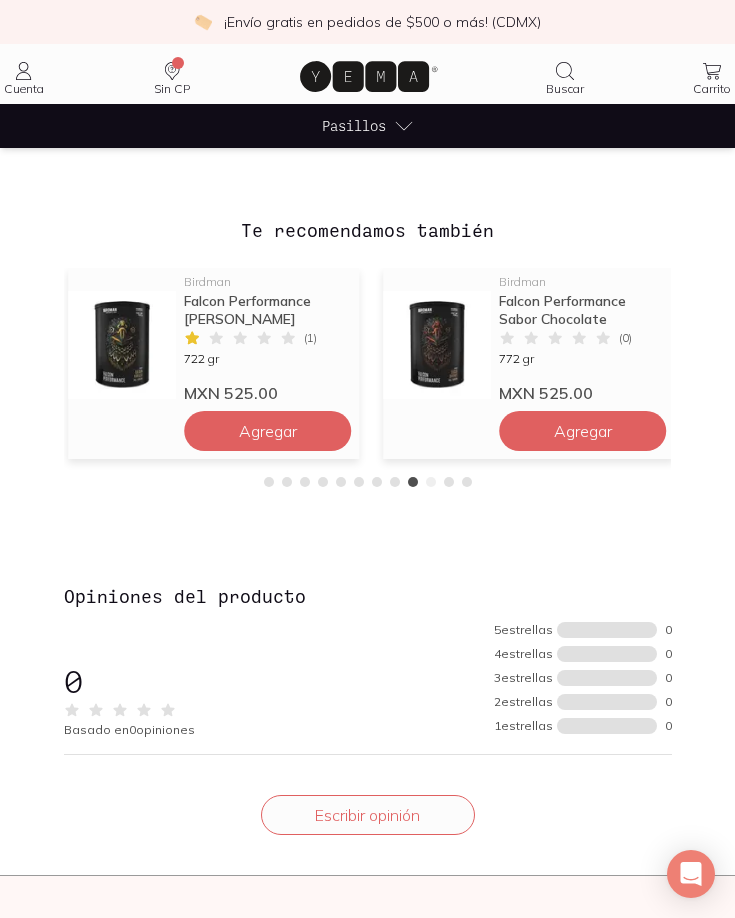 click at bounding box center (431, 482) 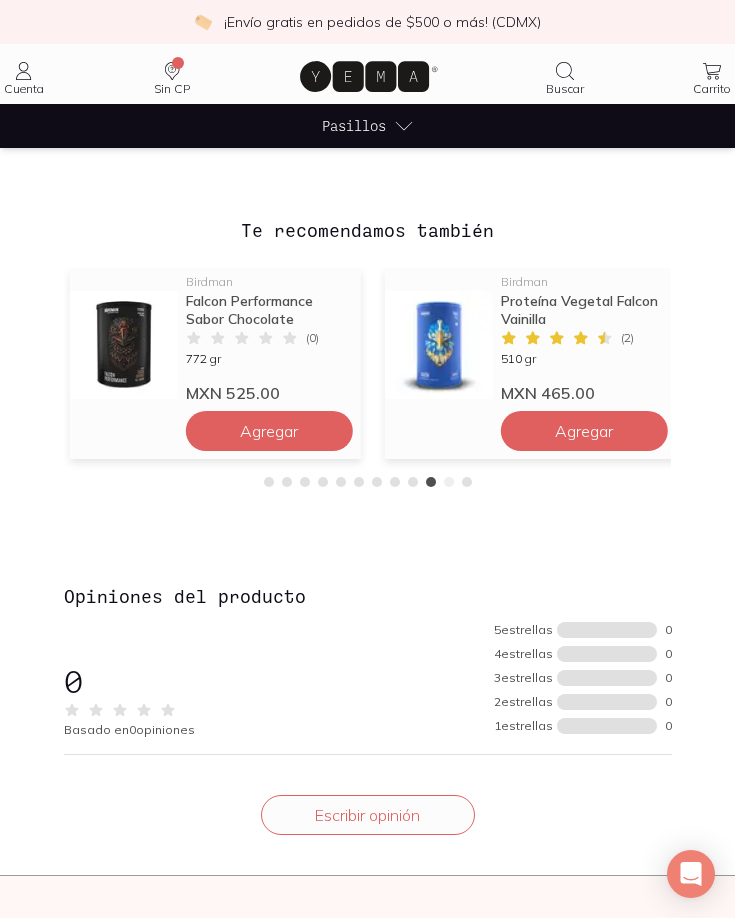 click at bounding box center (449, 482) 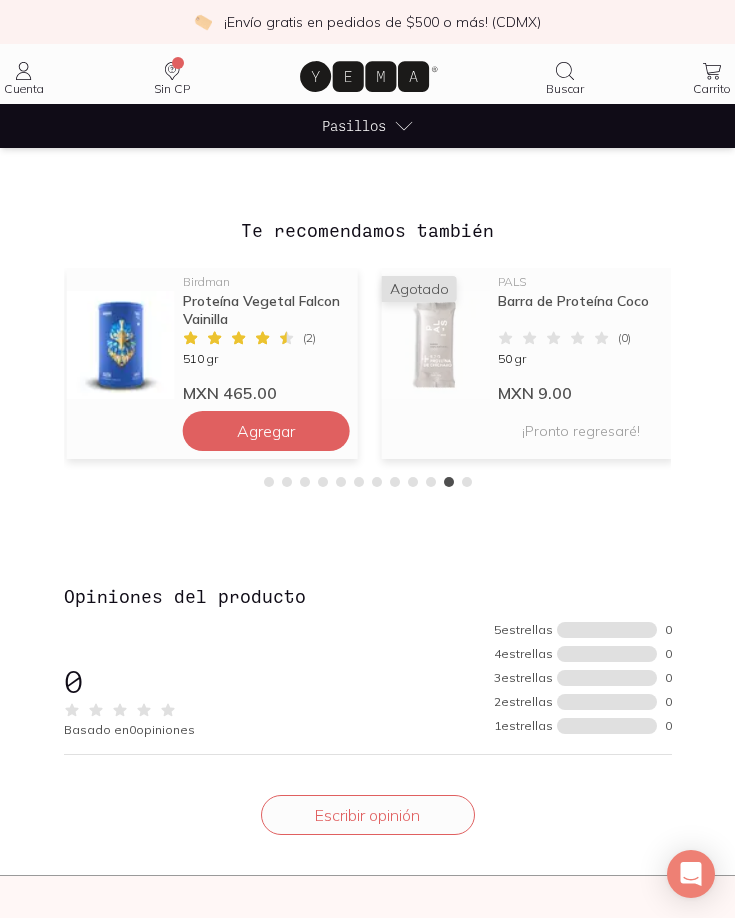 click on "Wild Protein Caja [PERSON_NAME] de Proteína con Moka 5 Pi... Caja [PERSON_NAME] de Proteína con Moka 5 Piezas Wild Protein ( 0 ) MXN 119.00 5 pza Agregar PALS Barra de Proteína Chocolate ( 0 ) MXN 29.00 50 gr Agregar PALS Barra de Proteína Cacahuate ( 0 ) MXN 29.00 50 gr Agregar Wild Protein Caja [PERSON_NAME] de Cacahuate con Moka 5 P... Caja [PERSON_NAME] de Cacahuate con Moka 5 Piezas Wild Protein ( 0 ) MXN 119.00 5 pza Agregar Wild Protein Barra de Proteína con Cacahuate 1 Pieza ... Barra de Proteína con Cacahuate 1 Pieza Wild Protein ( 0 ) MXN 29.00 45 gr Agregar Wild Protein Barra de Proteína con Chocolate Caja con... Barra de Proteína con Chocolate Caja con 5 Piezas Wild Protein ( 0 ) MXN 119.00 5 pza Agregar Wild Protein Barra de Proteína con Chocolate 1 Pieza ... Barra de Proteína con Chocolate 1 Pieza Wild Protein ( 0 ) MXN 29.00 45 gr Agregar Wild Protein Barra de Proteína con Caramelo 1 Pieza W... Barra de Proteína con Caramelo 1 Pieza Wild Protein ( 0 ) MXN 29.00 45 gr Agregar Birdman ( 1 ) 722 gr (" at bounding box center (367, 378) 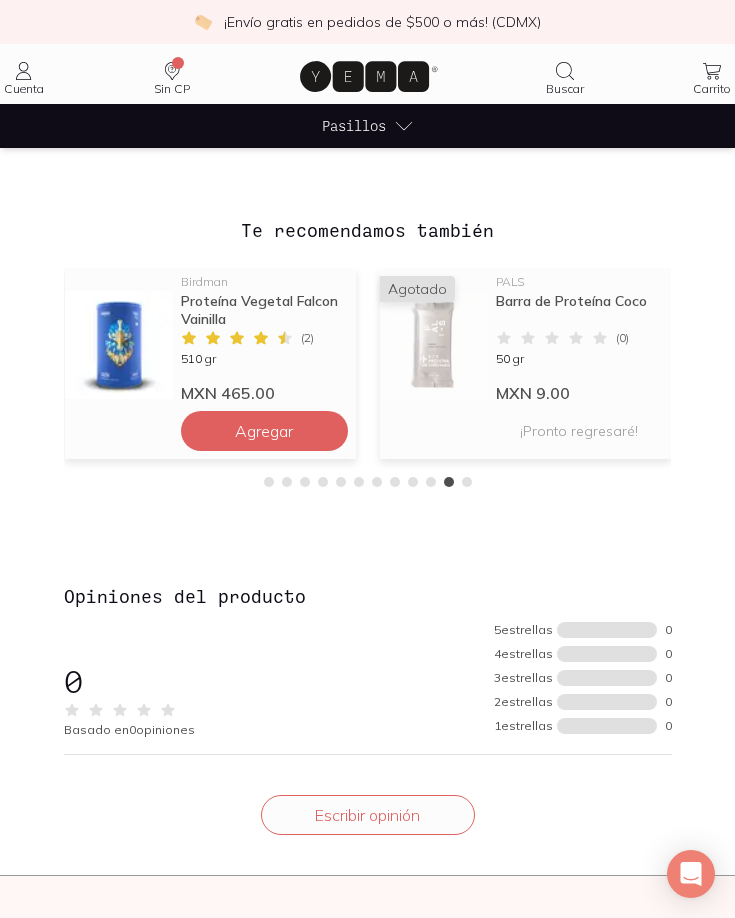 click at bounding box center [368, 482] 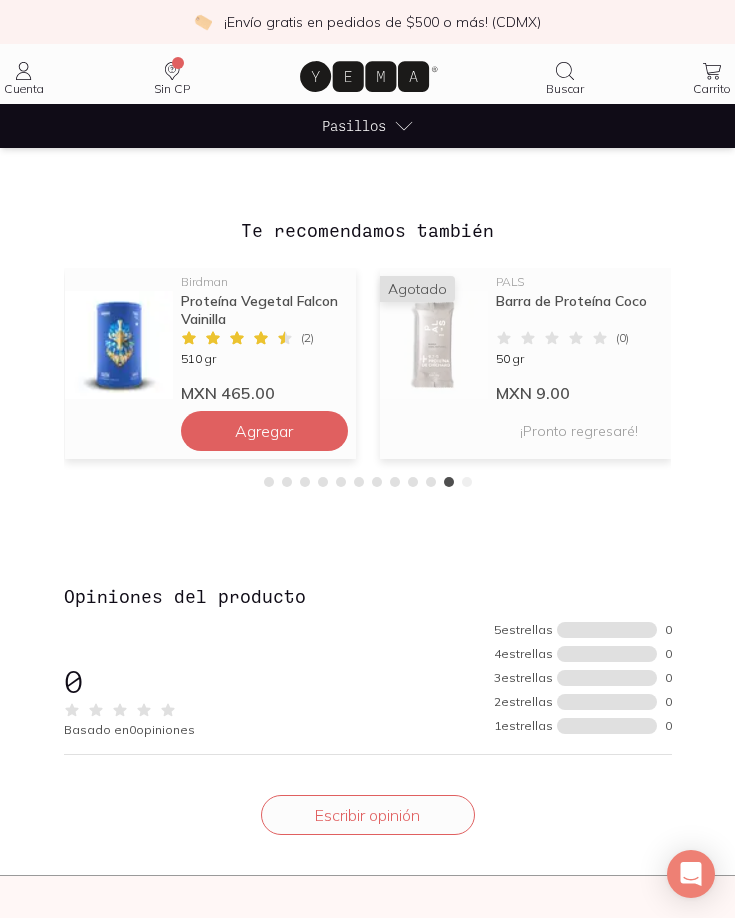 click at bounding box center [467, 482] 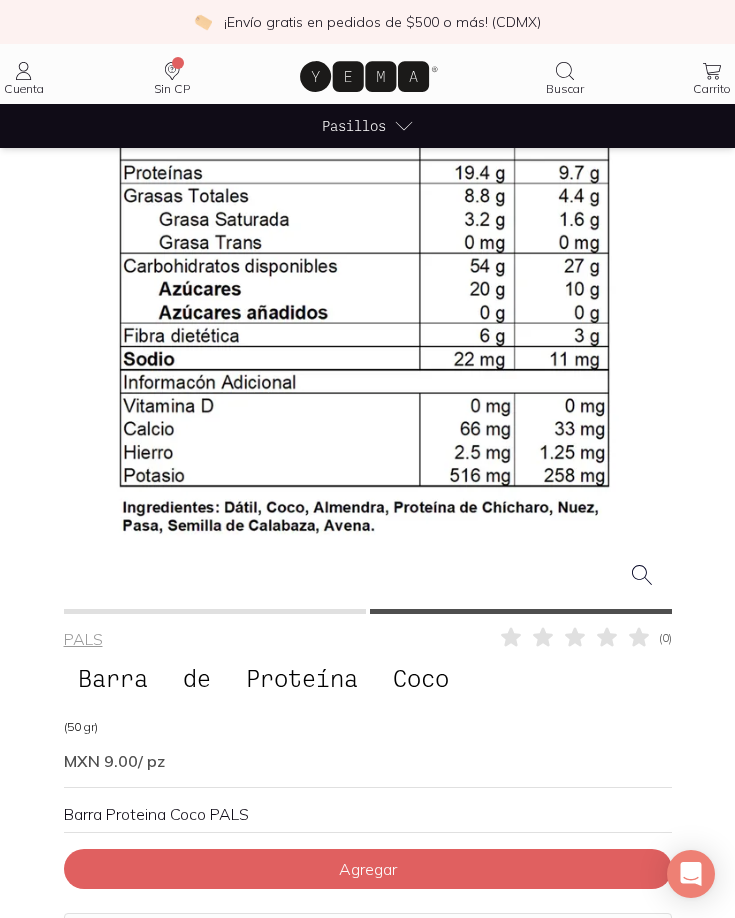 scroll, scrollTop: 600, scrollLeft: 0, axis: vertical 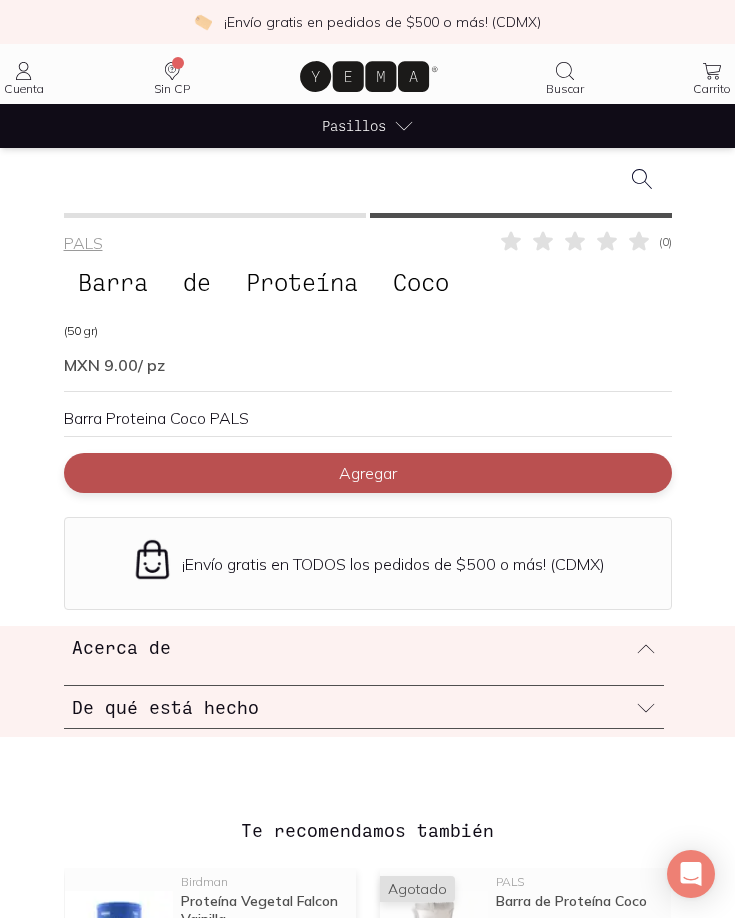 click on "Agregar" at bounding box center (368, 473) 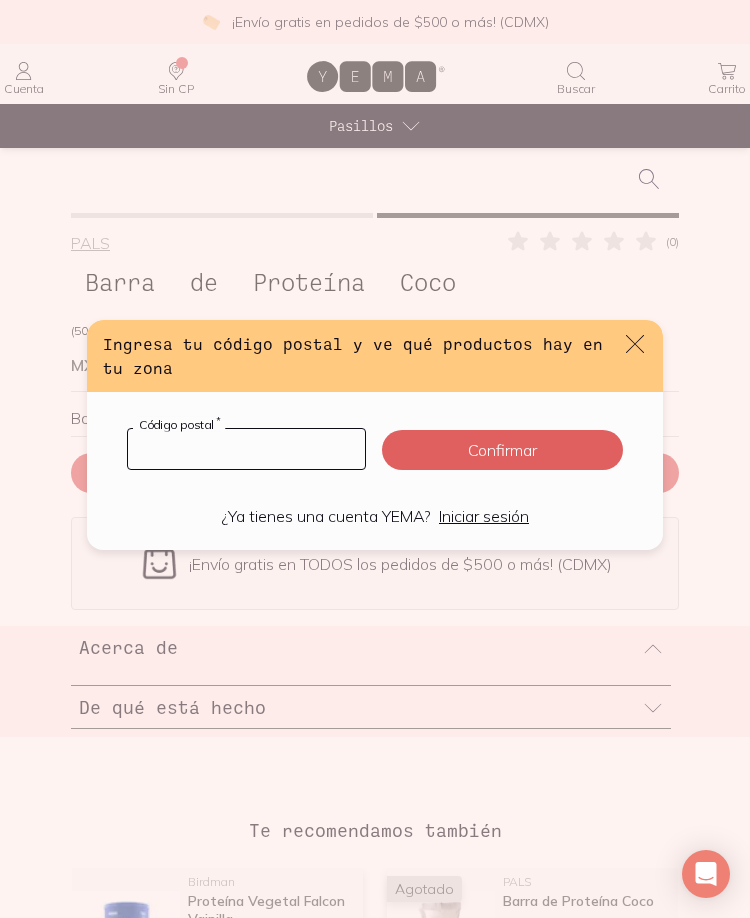 click at bounding box center [246, 449] 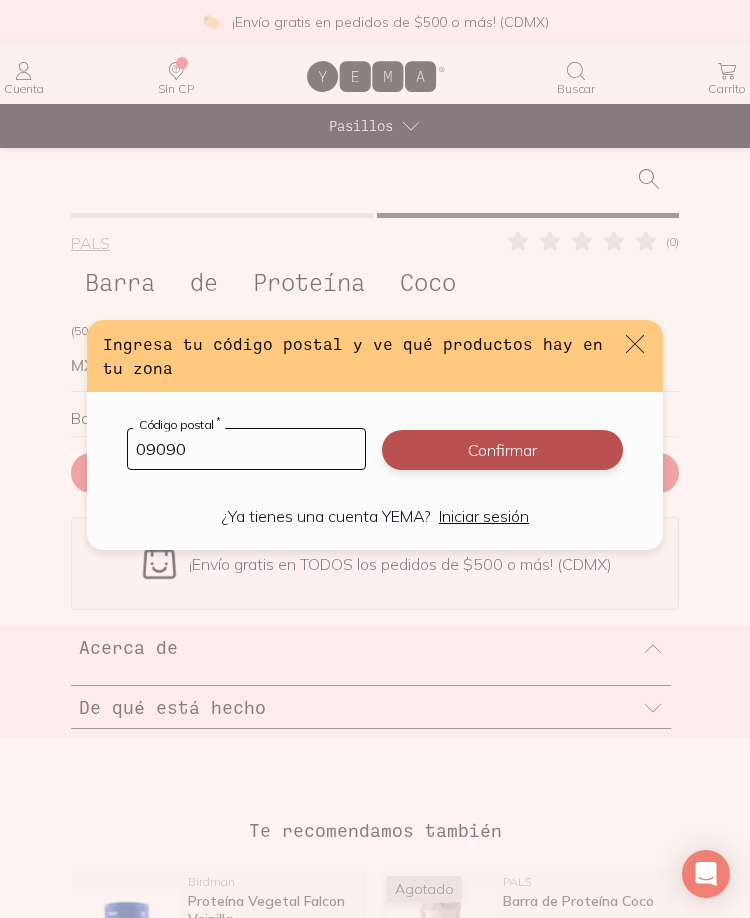 type on "09090" 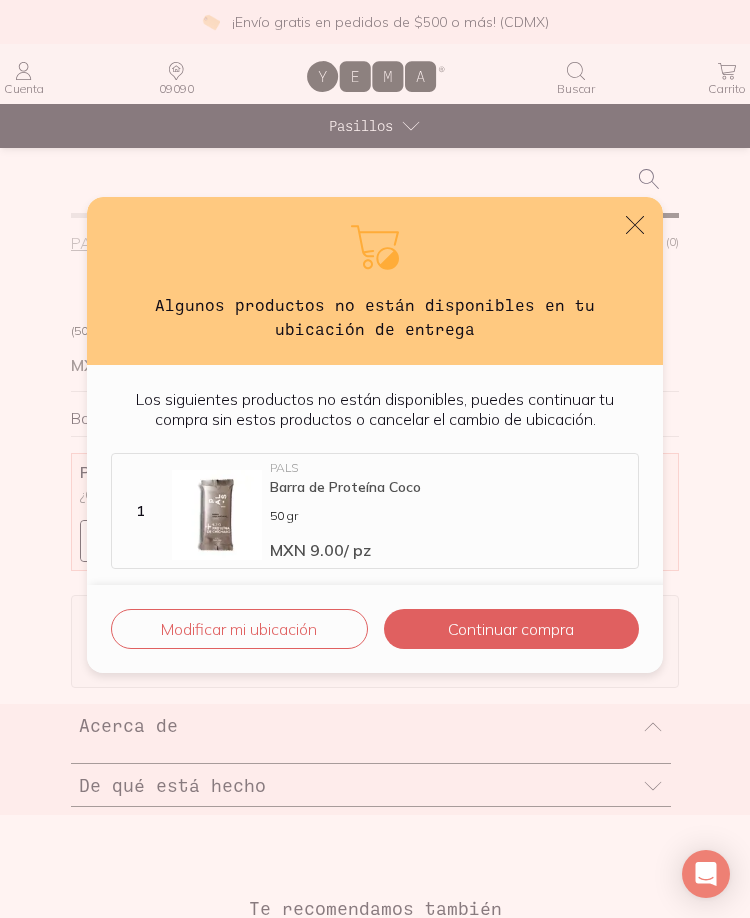 click on "Algunos productos no están disponibles en tu ubicación de entrega" at bounding box center (375, 281) 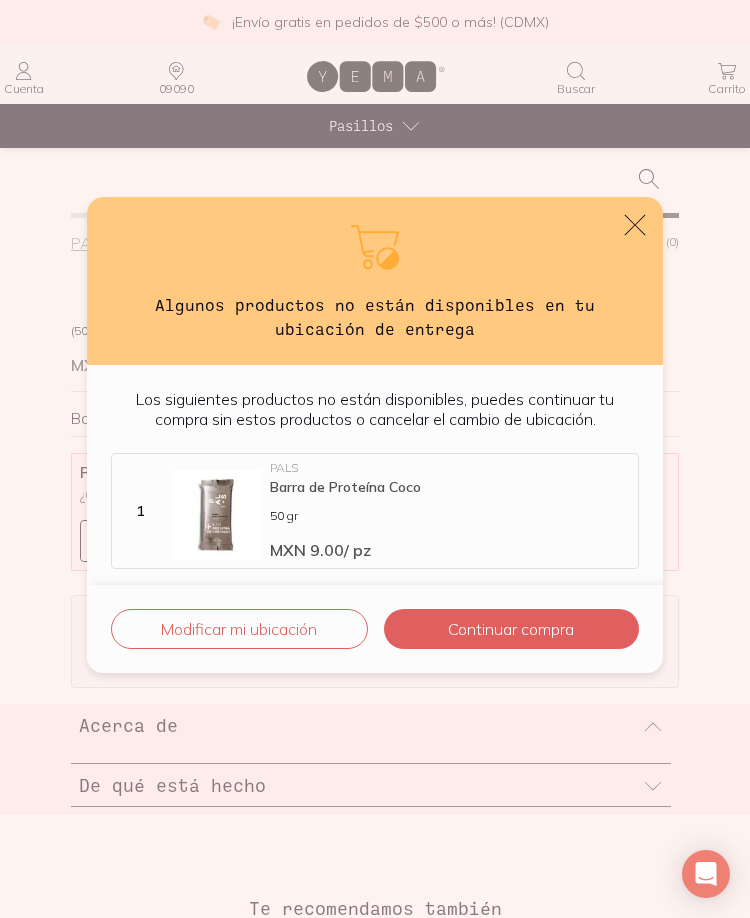 click 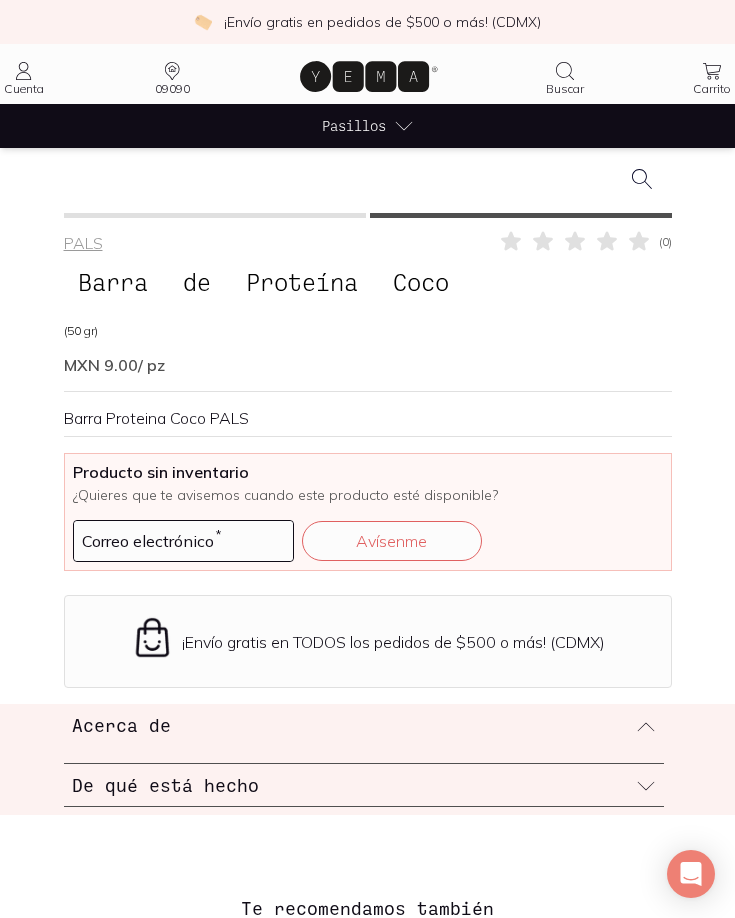click on "Buscar" at bounding box center [565, 88] 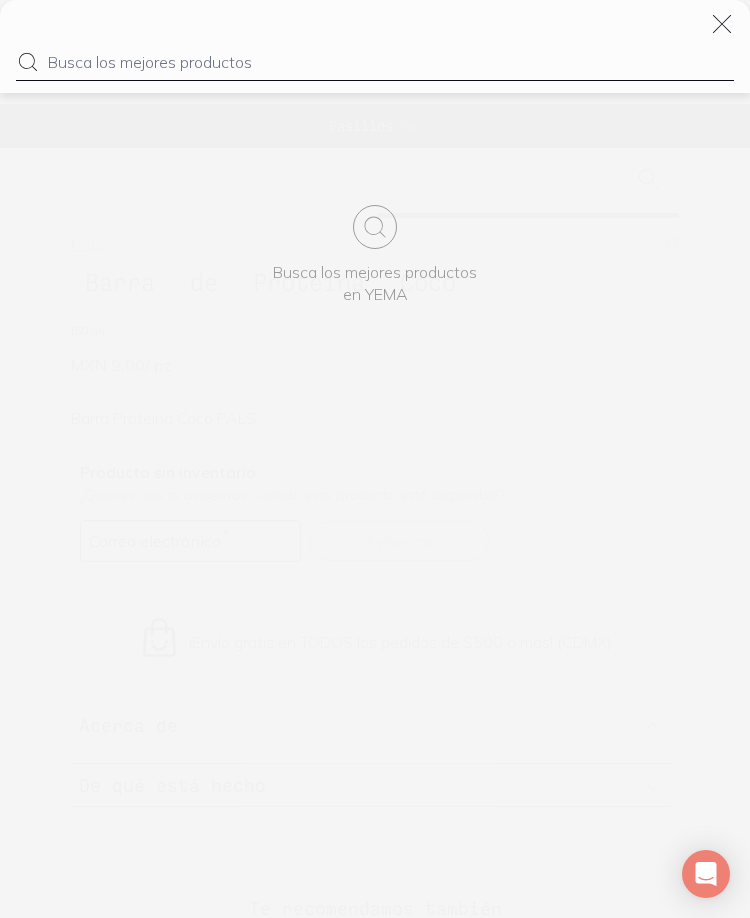 click at bounding box center (375, 60) 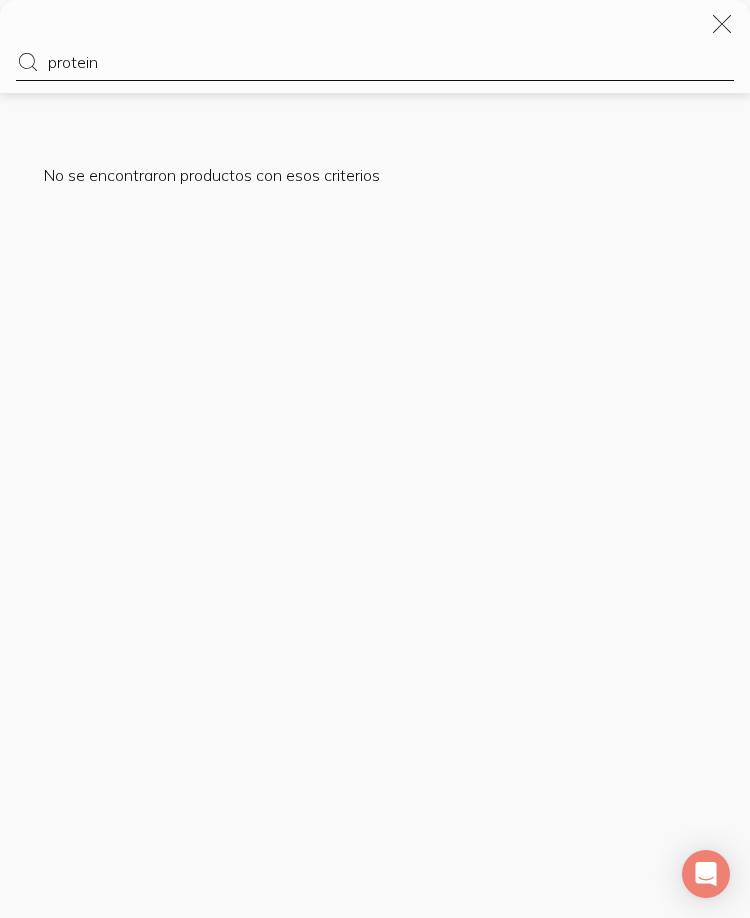 type on "proteina" 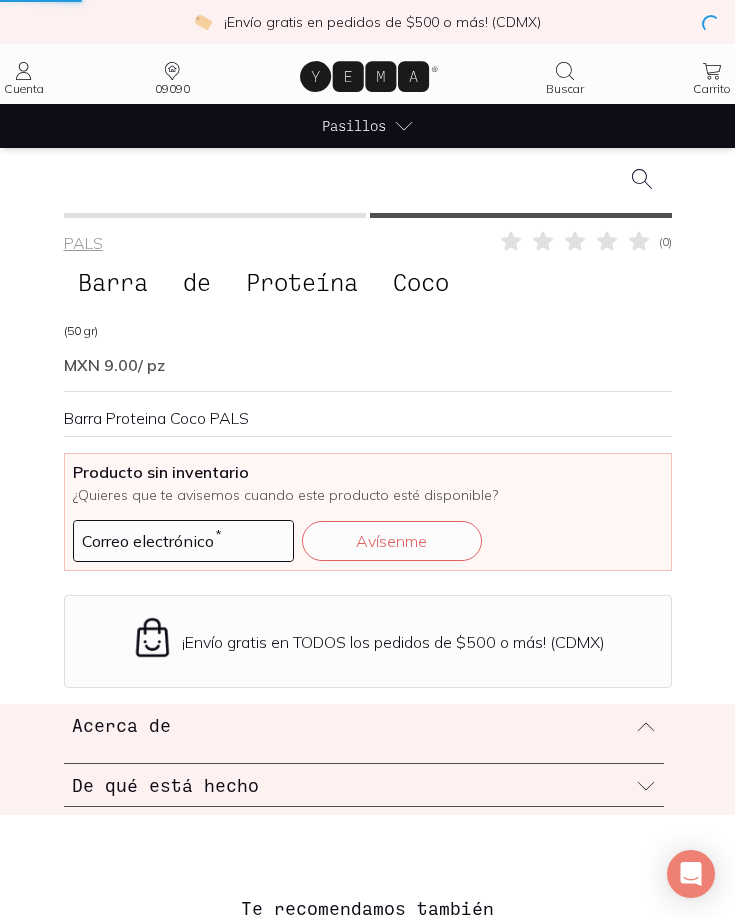 scroll, scrollTop: 0, scrollLeft: 0, axis: both 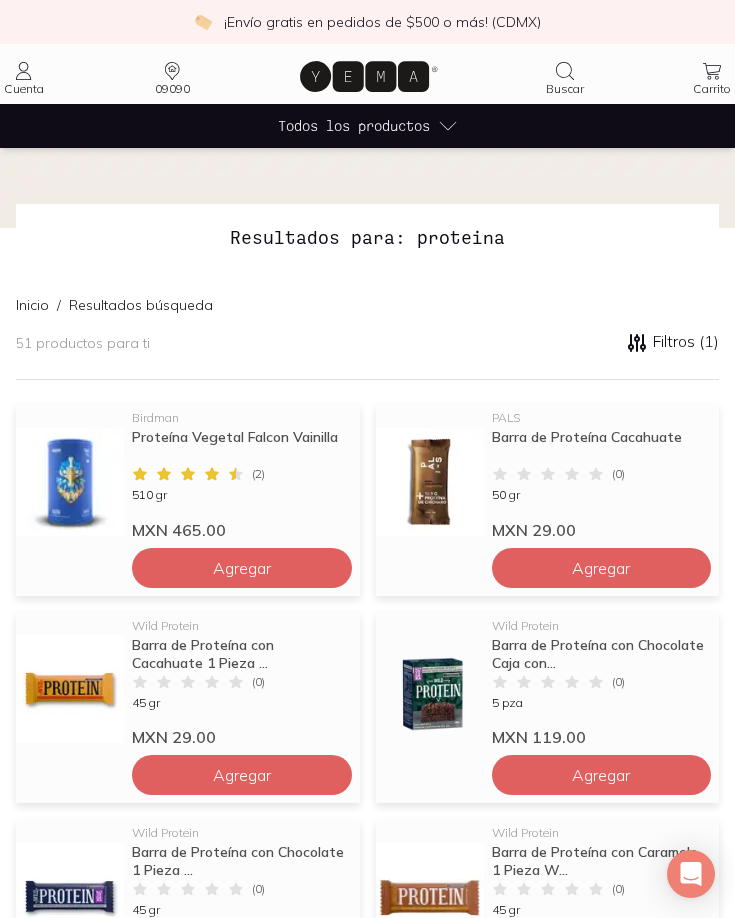 click on "Filtros ( 1 )" at bounding box center (672, 343) 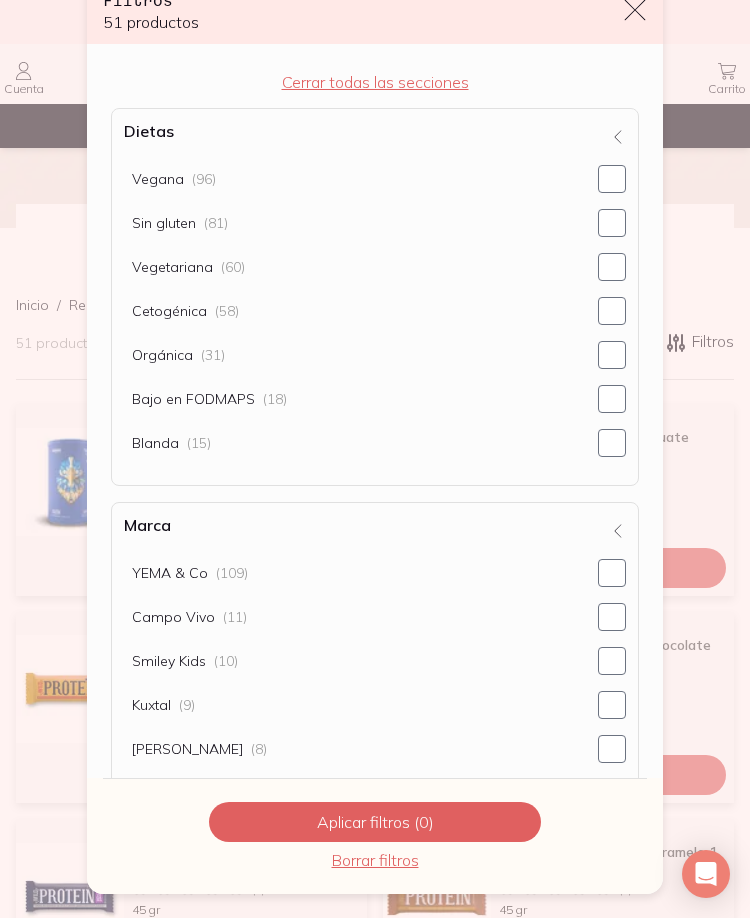 click 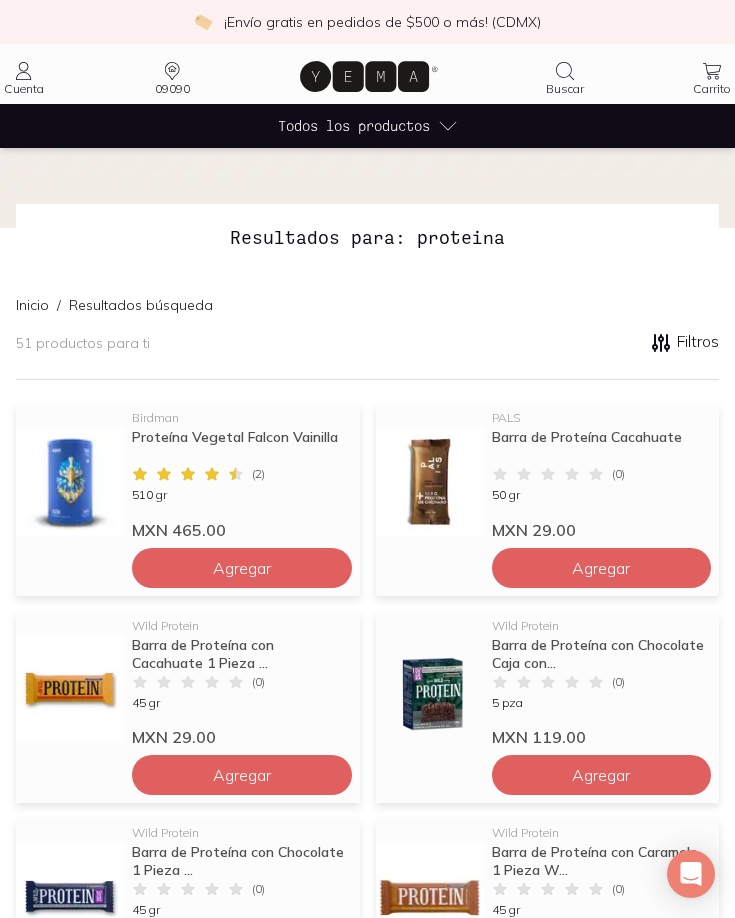 click 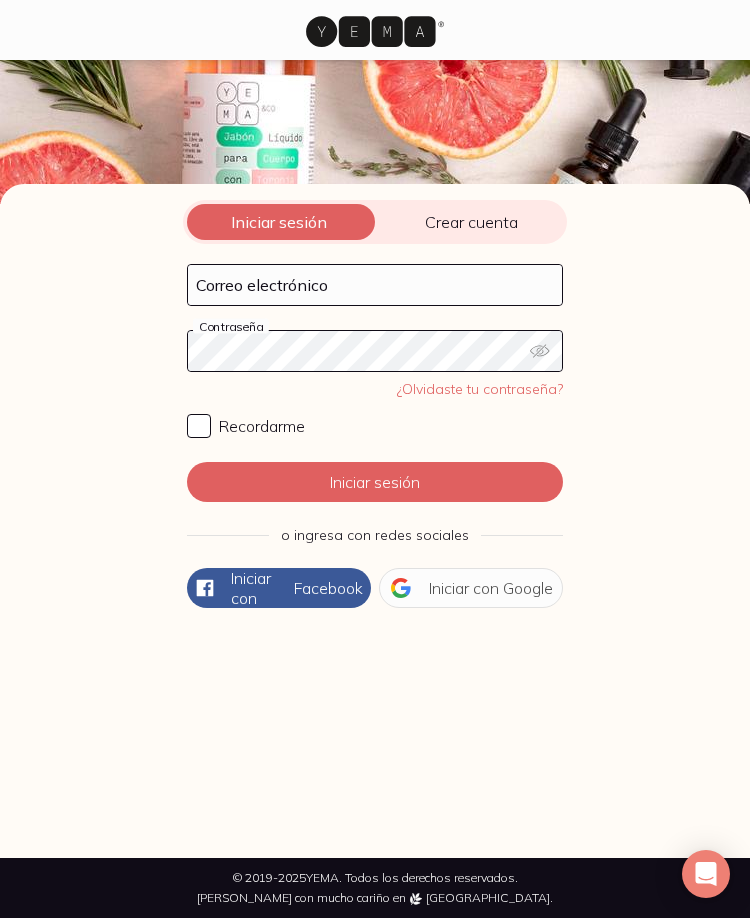 click 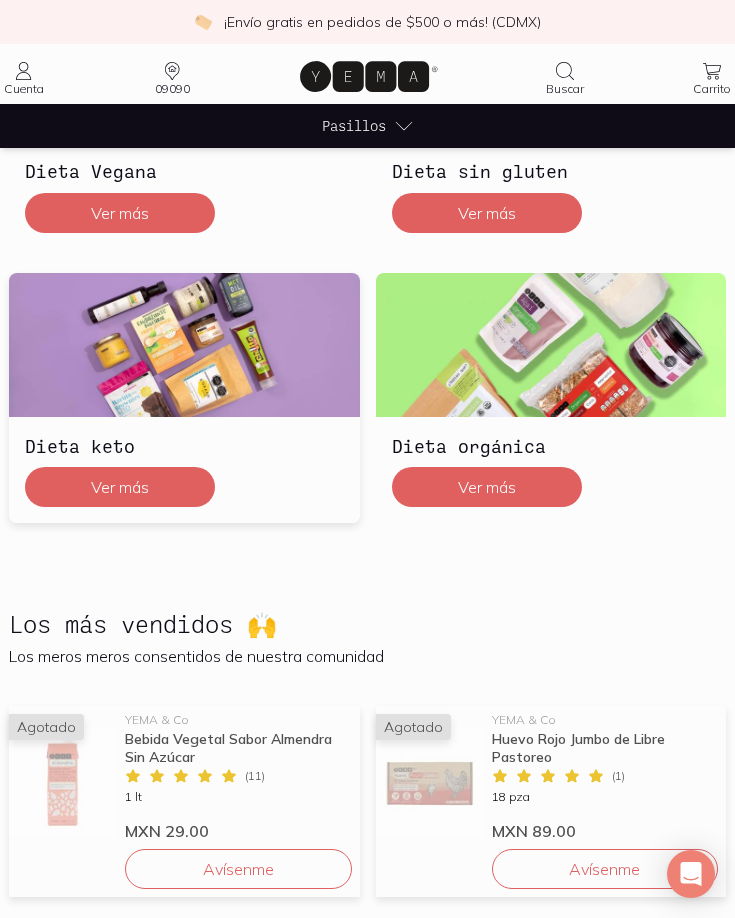 scroll, scrollTop: 800, scrollLeft: 0, axis: vertical 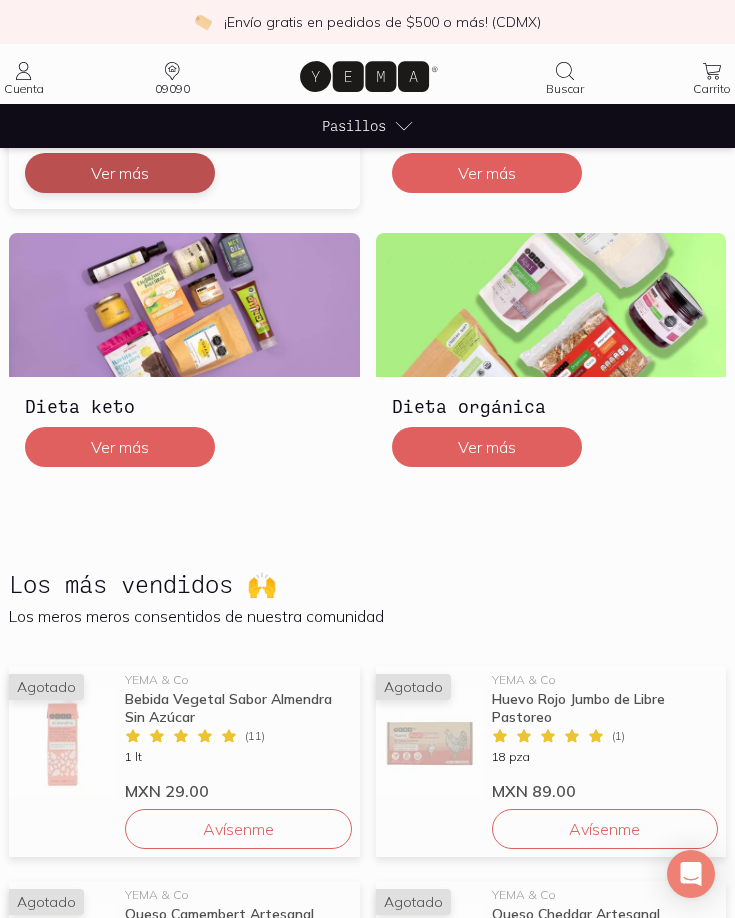 click on "Ver más" 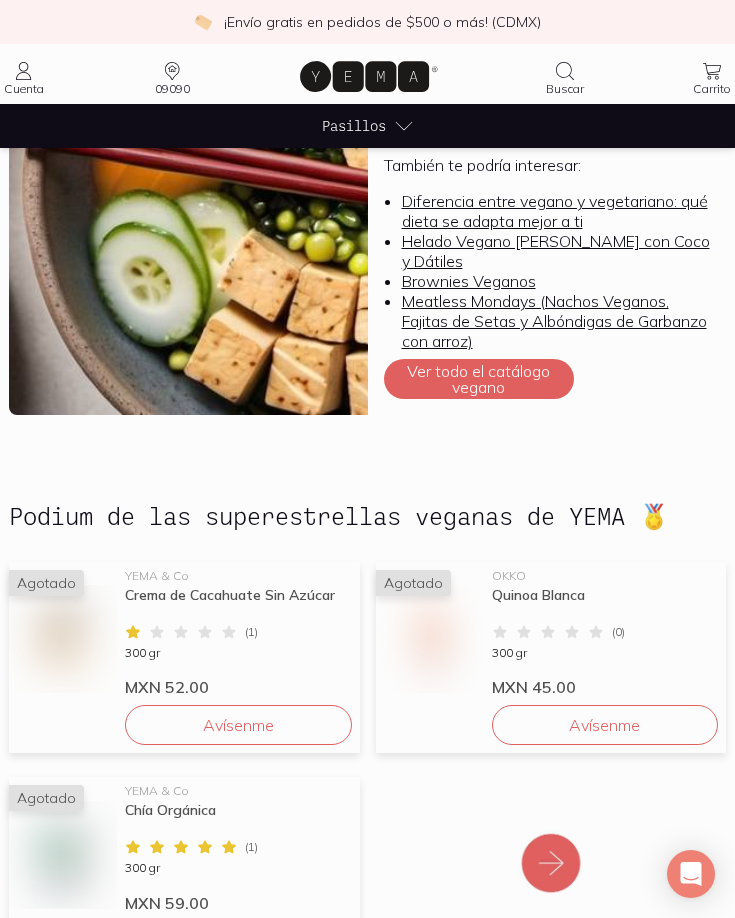 scroll, scrollTop: 900, scrollLeft: 0, axis: vertical 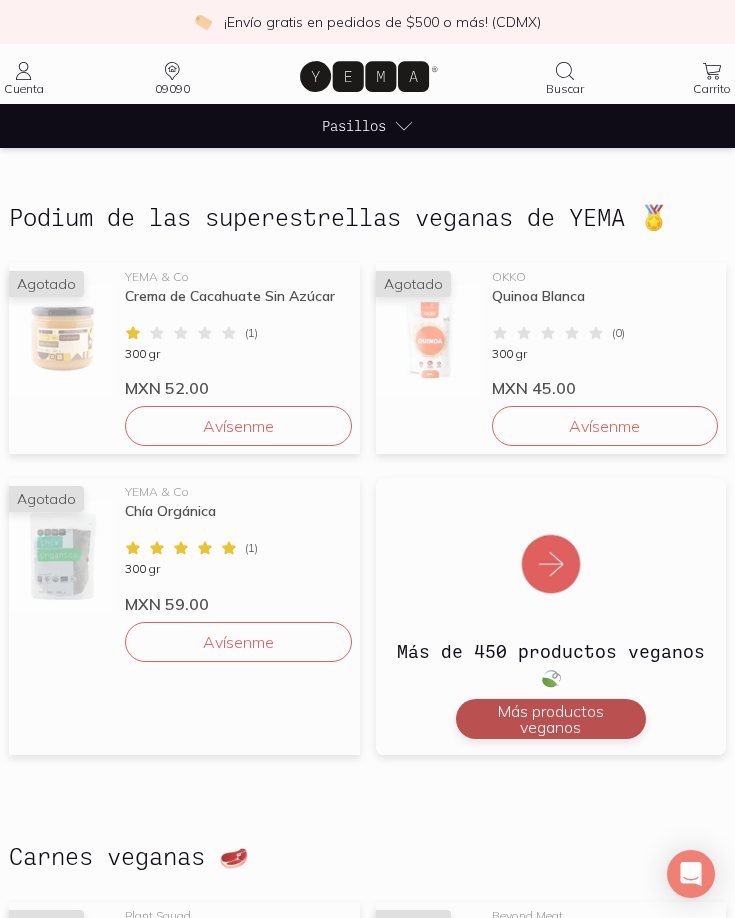 click on "Más productos veganos" 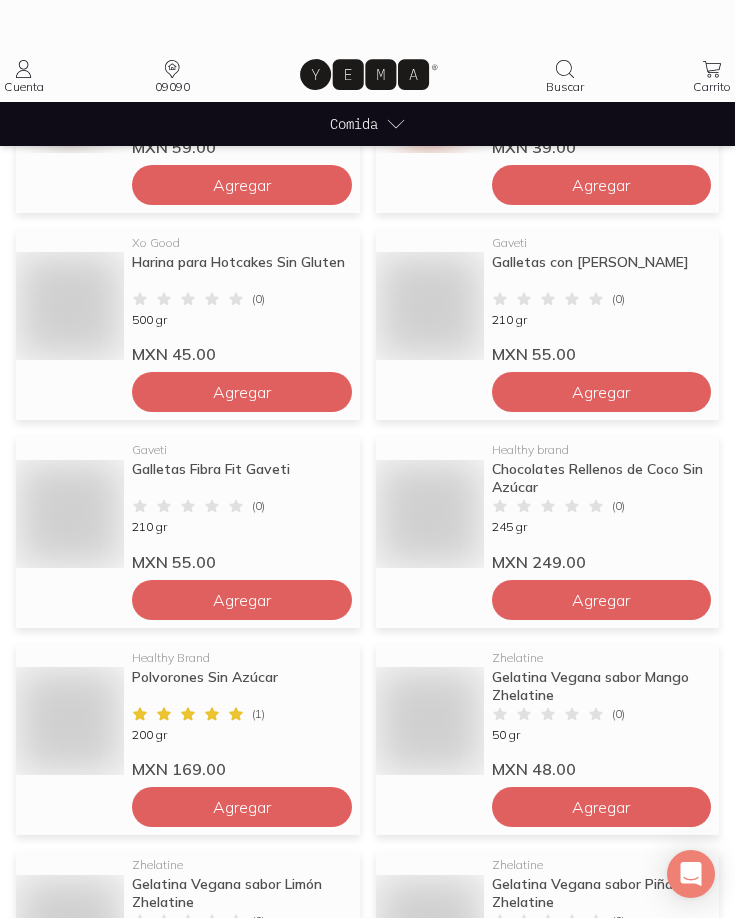 scroll, scrollTop: 0, scrollLeft: 0, axis: both 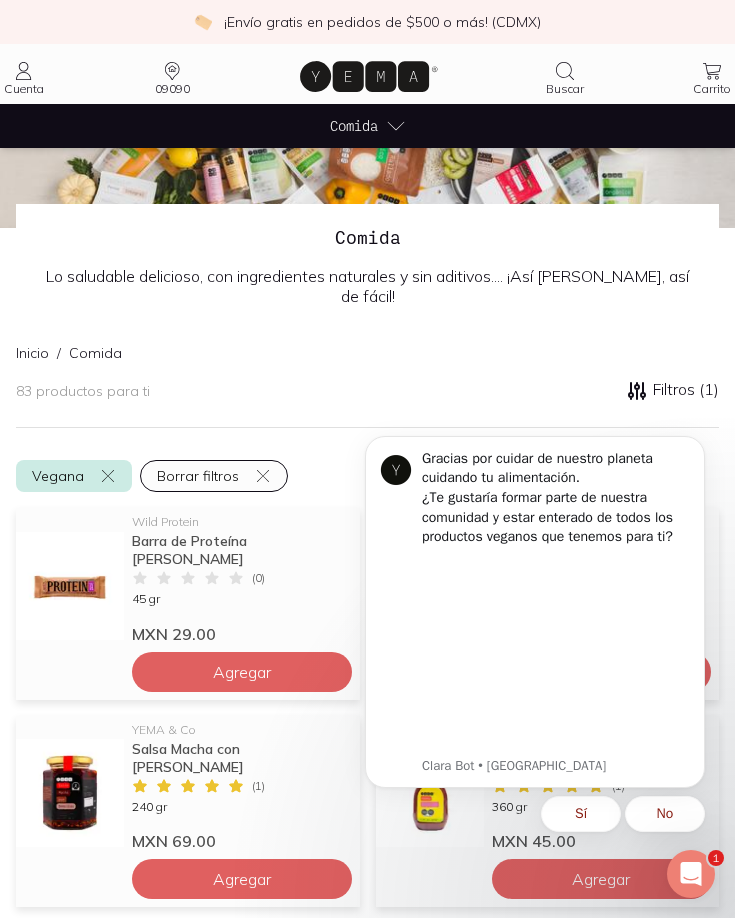 click on "Gracias por cuidar de nuestro planeta cuidando tu alimentación.  ¿Te gustaría formar parte de nuestra comunidad y estar enterado de todos los productos veganos que tenemos para ti?     [PERSON_NAME] Bot • Ahora Sí No" at bounding box center (535, 618) 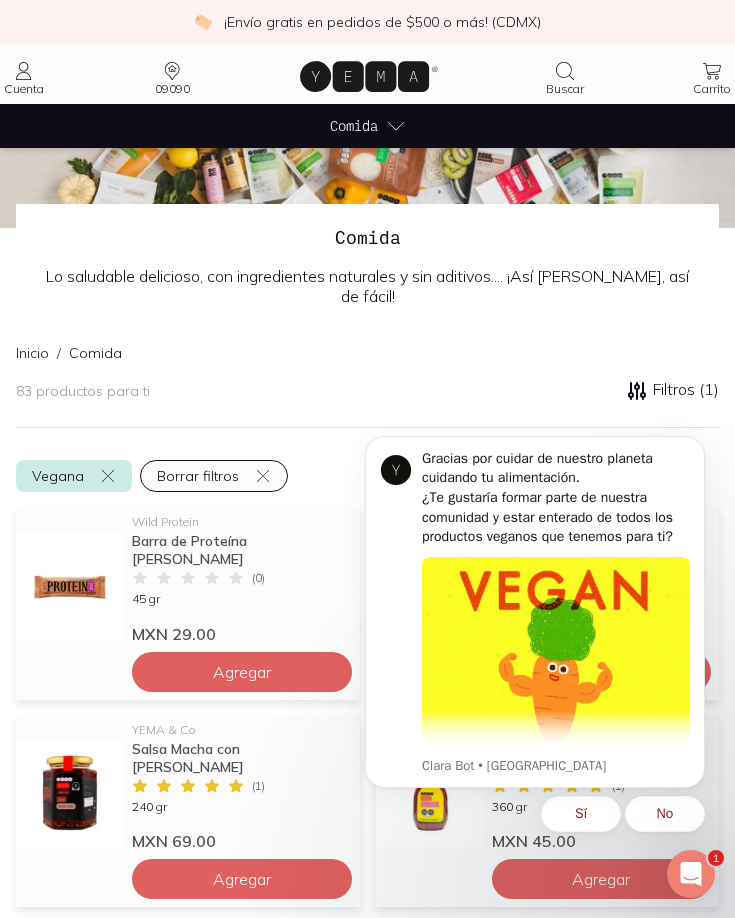 click on "Gracias por cuidar de nuestro planeta cuidando tu alimentación.  ¿Te gustaría formar parte de nuestra comunidad y estar enterado de todos los productos veganos que tenemos para ti?     [PERSON_NAME] Bot • Ahora Sí No" 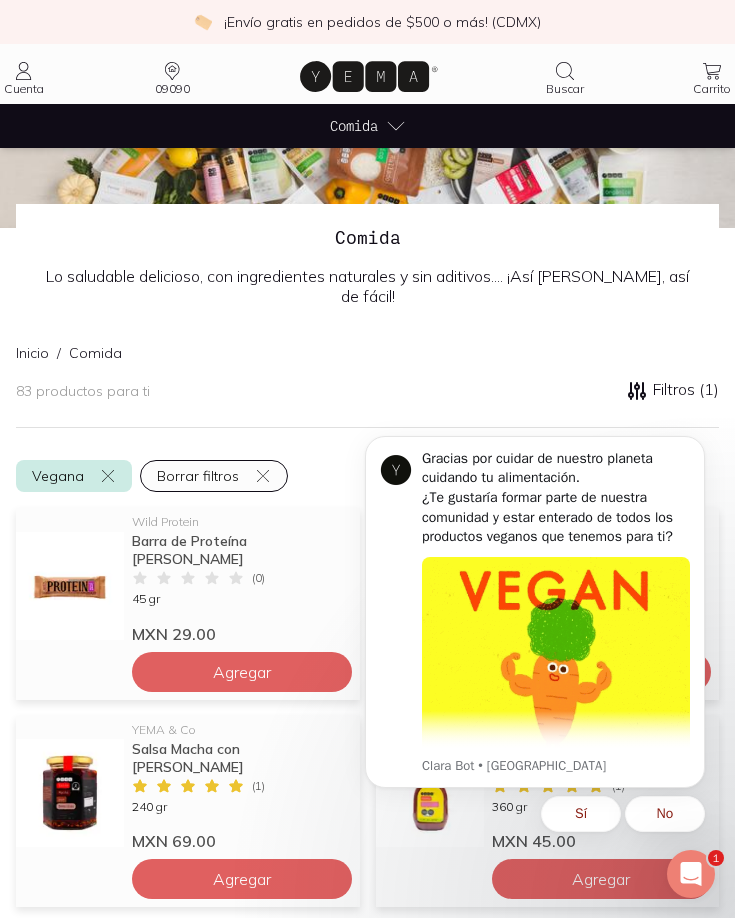 click on "Inicio / Comida 83   productos para ti Filtros ( 1 )" at bounding box center [367, 364] 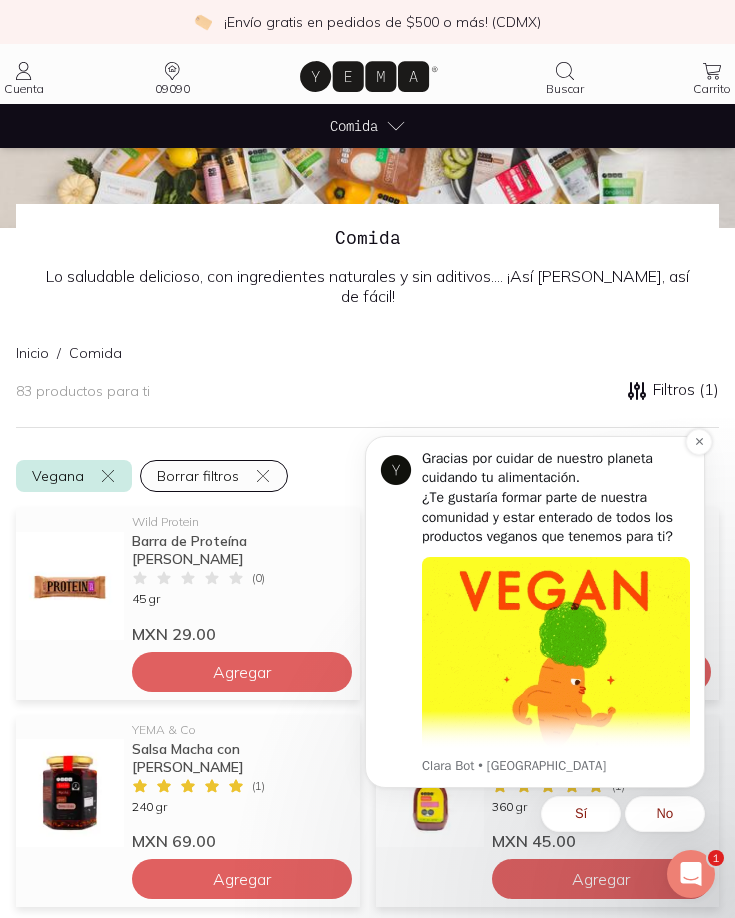 scroll, scrollTop: 96, scrollLeft: 0, axis: vertical 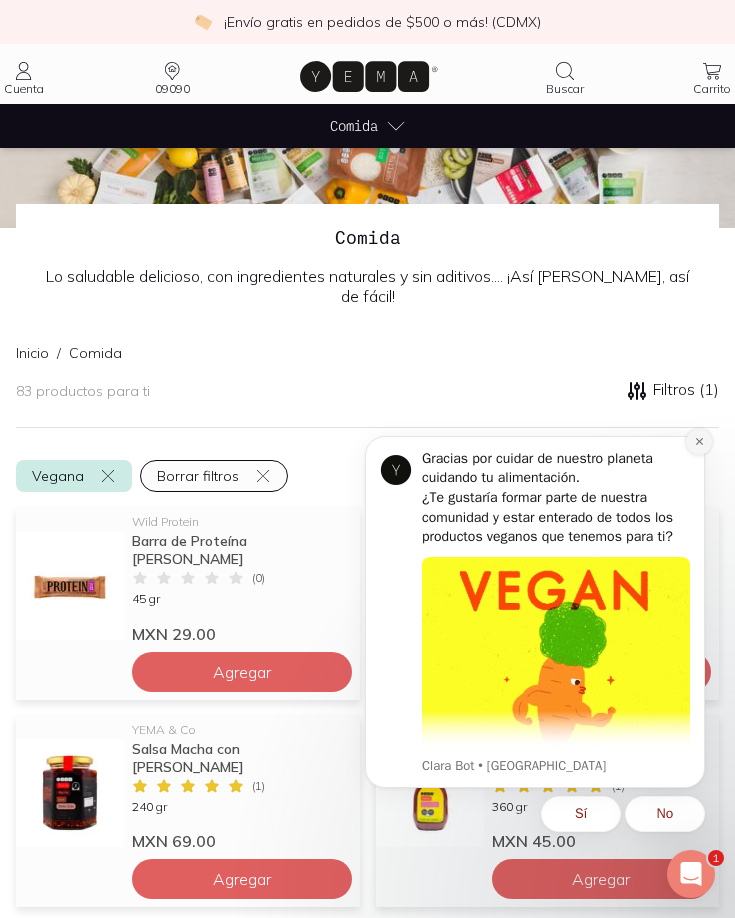 click 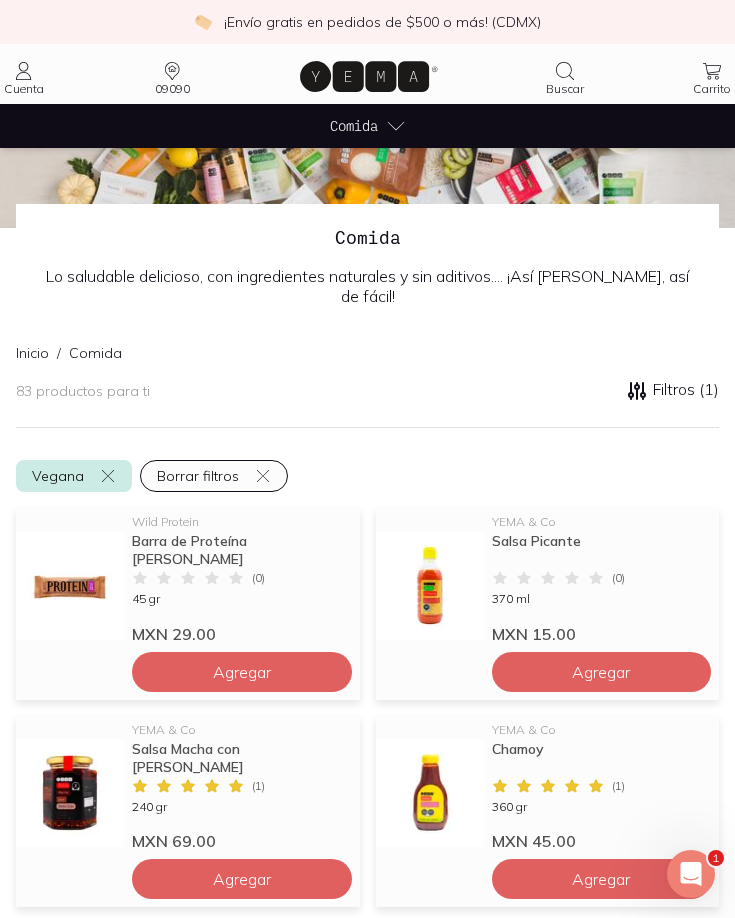 click on "Filtros ( 1 )" at bounding box center (672, 391) 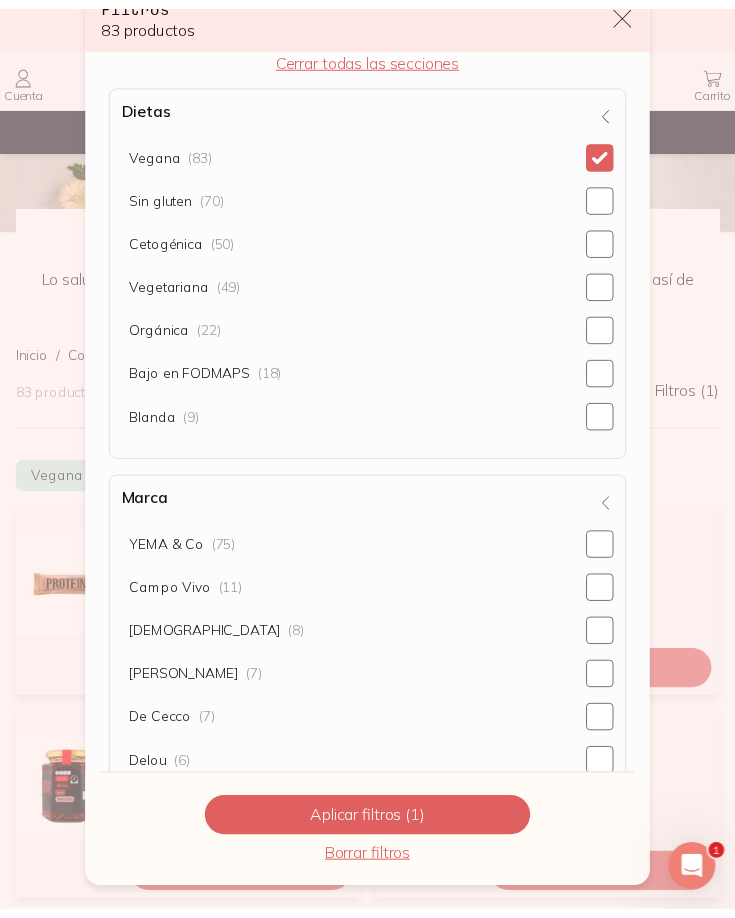 scroll, scrollTop: 0, scrollLeft: 0, axis: both 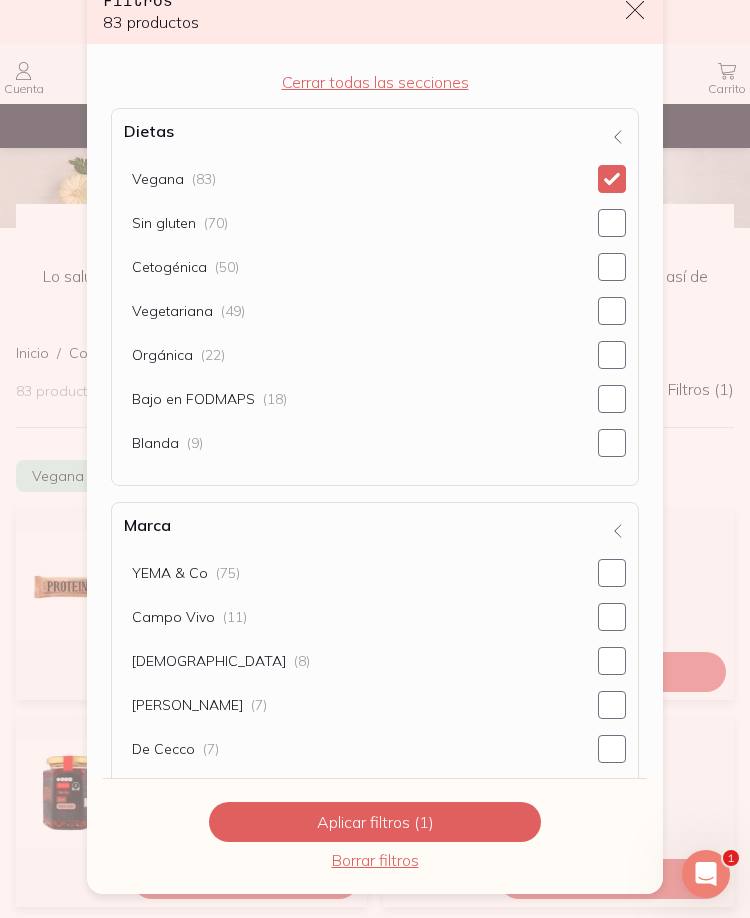 click on "Filtros 83 productos Cerrar todas las secciones Dietas Vegana (83) Sin gluten (70) Cetogénica (50) Vegetariana (49) Orgánica (22) Bajo en FODMAPS (18) Blanda (9) Marca YEMA & Co (75) Campo Vivo (11) GUD (8) [PERSON_NAME] (7) [PERSON_NAME] (7) Delou (6) Nature's Heart (6) OKKO (6) [PERSON_NAME] (6) [PERSON_NAME] (5) Ver todos Hecho en Hecho en [GEOGRAPHIC_DATA] (86) Hecho en [GEOGRAPHIC_DATA] (1) Hecho en [GEOGRAPHIC_DATA] (1) Medioambiental y social Envase reciclable (12) Material reciclable (1) Vegano (1) Certificaciones y sellos Certificación Kosher (29) Certificación orgánica (28) Certificación sin gluten (6) Certificación sin OGM (1) Aplicar filtros (1) Borrar filtros" at bounding box center [375, 459] 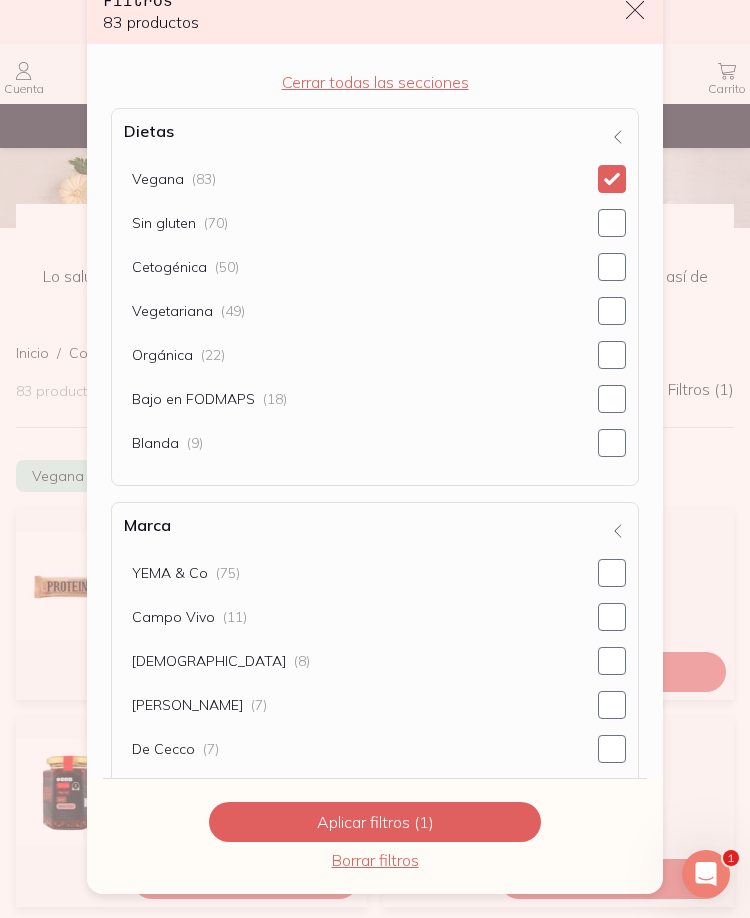 click on "Filtros 83 productos Cerrar todas las secciones Dietas Vegana (83) Sin gluten (70) Cetogénica (50) Vegetariana (49) Orgánica (22) Bajo en FODMAPS (18) Blanda (9) Marca YEMA & Co (75) Campo Vivo (11) GUD (8) [PERSON_NAME] (7) [PERSON_NAME] (7) Delou (6) Nature's Heart (6) OKKO (6) [PERSON_NAME] (6) [PERSON_NAME] (5) Ver todos Hecho en Hecho en [GEOGRAPHIC_DATA] (86) Hecho en [GEOGRAPHIC_DATA] (1) Hecho en [GEOGRAPHIC_DATA] (1) Medioambiental y social Envase reciclable (12) Material reciclable (1) Vegano (1) Certificaciones y sellos Certificación Kosher (29) Certificación orgánica (28) Certificación sin gluten (6) Certificación sin OGM (1) Aplicar filtros (1) Borrar filtros" at bounding box center [375, 459] 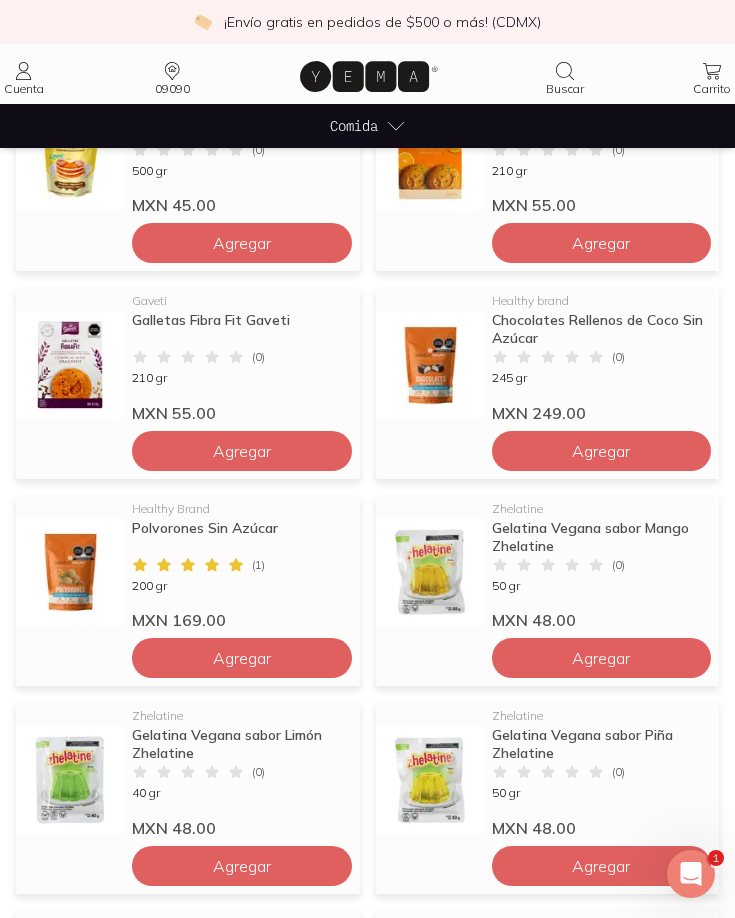 scroll, scrollTop: 1100, scrollLeft: 0, axis: vertical 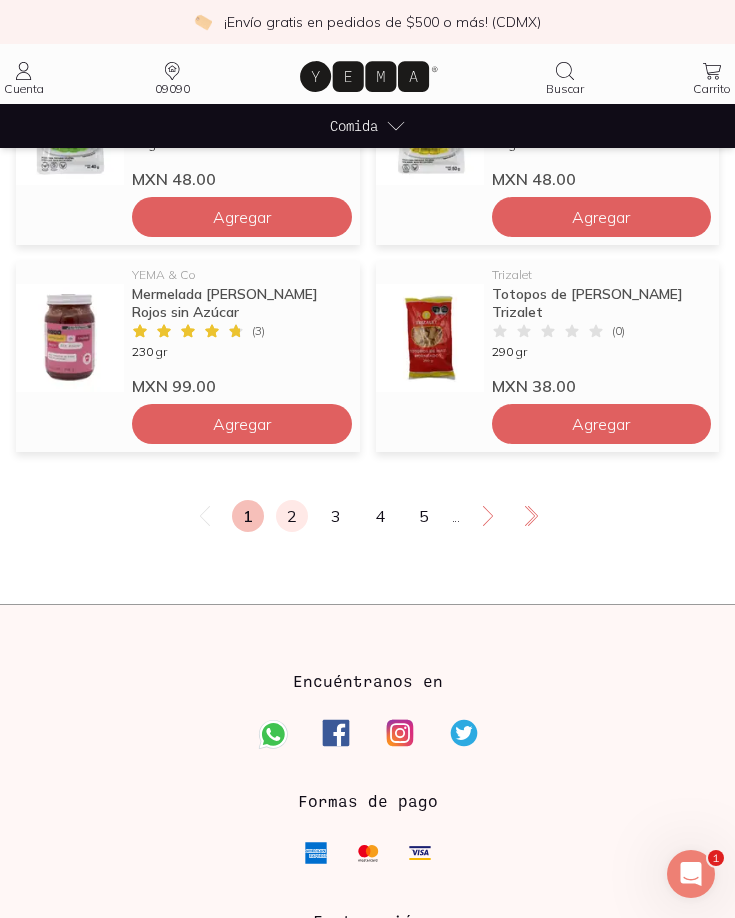 click on "2" at bounding box center [292, 516] 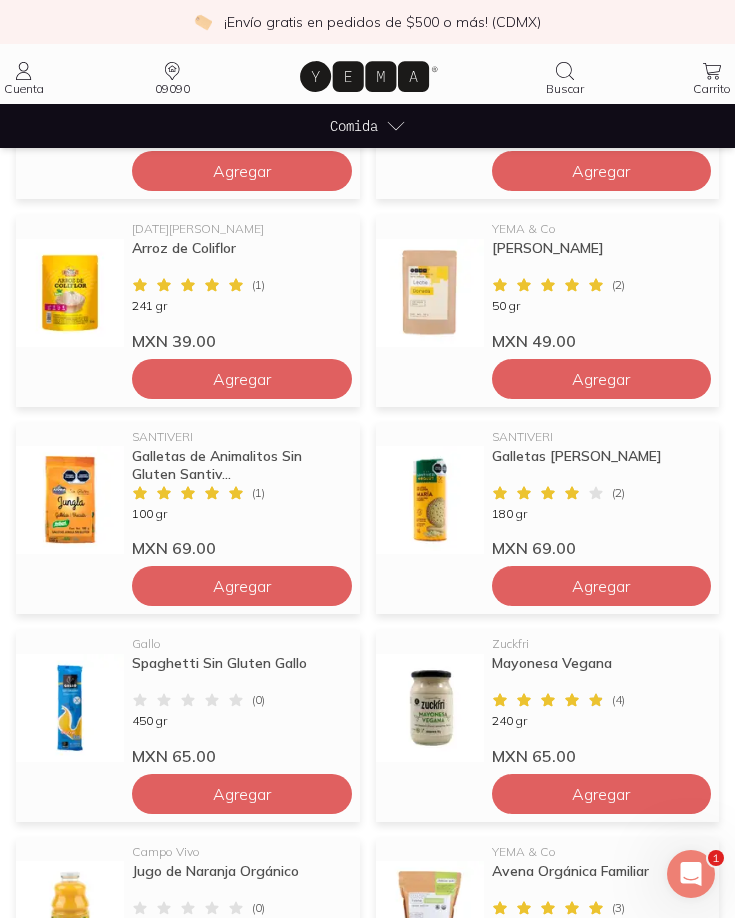 scroll, scrollTop: 800, scrollLeft: 0, axis: vertical 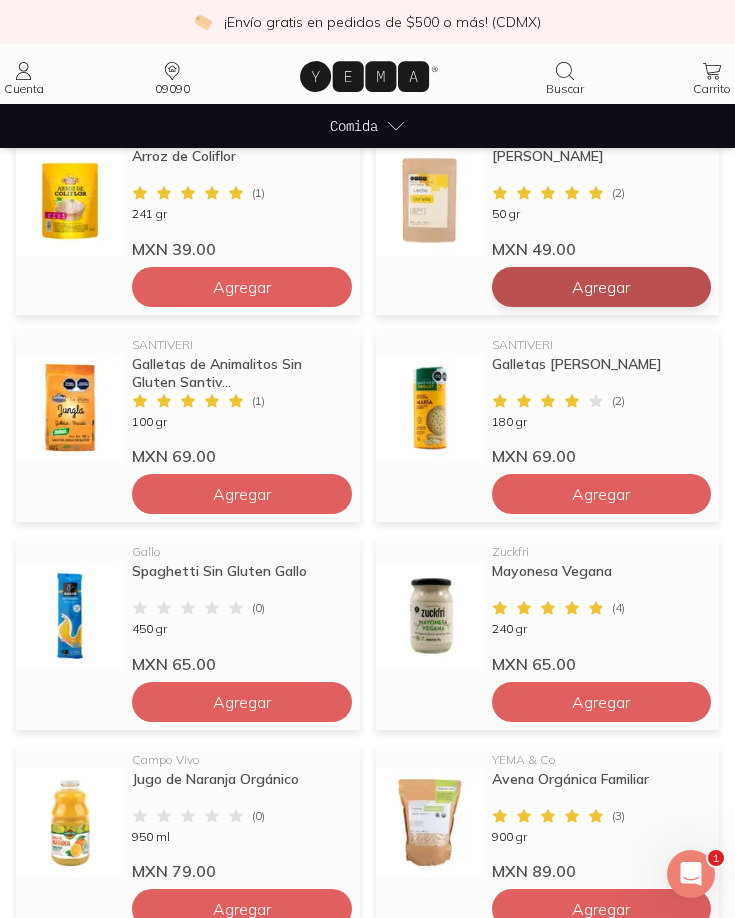 click on "Agregar" at bounding box center (242, -128) 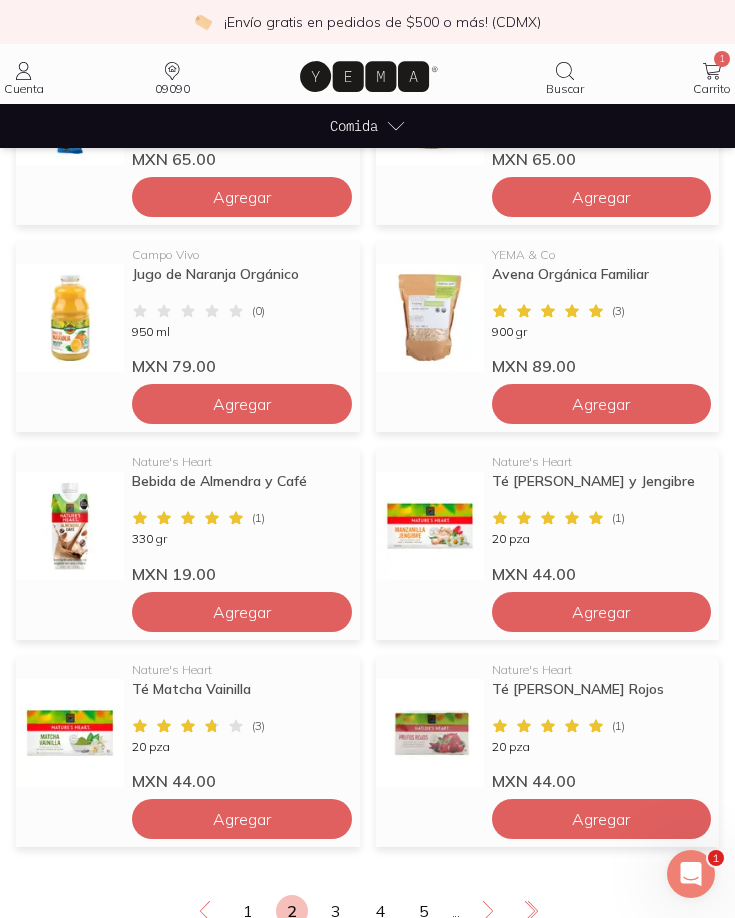 scroll, scrollTop: 1500, scrollLeft: 0, axis: vertical 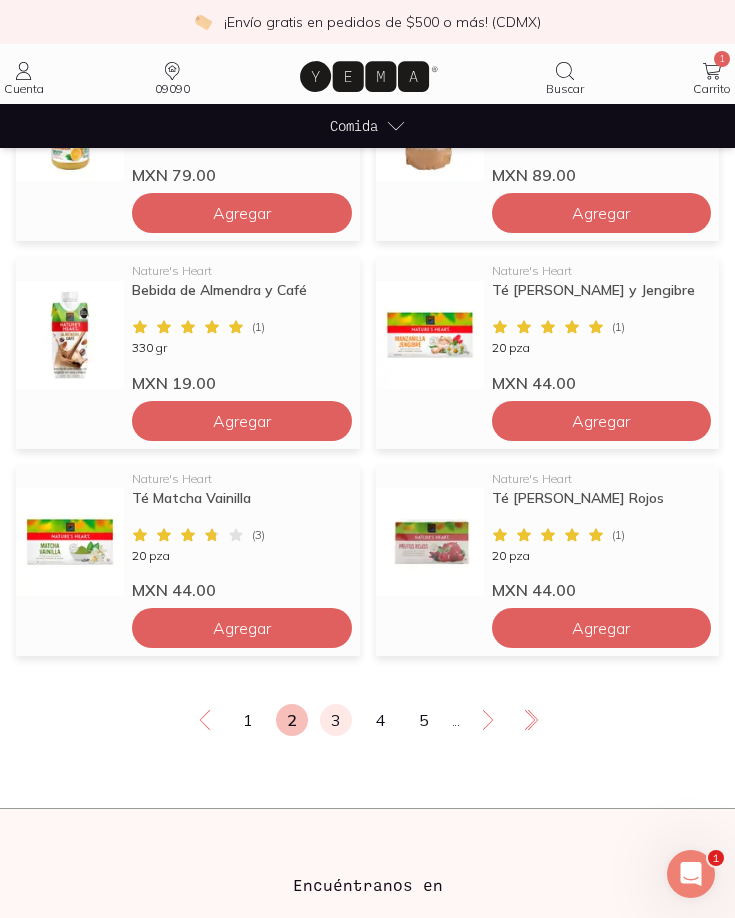 click on "3" at bounding box center [336, 720] 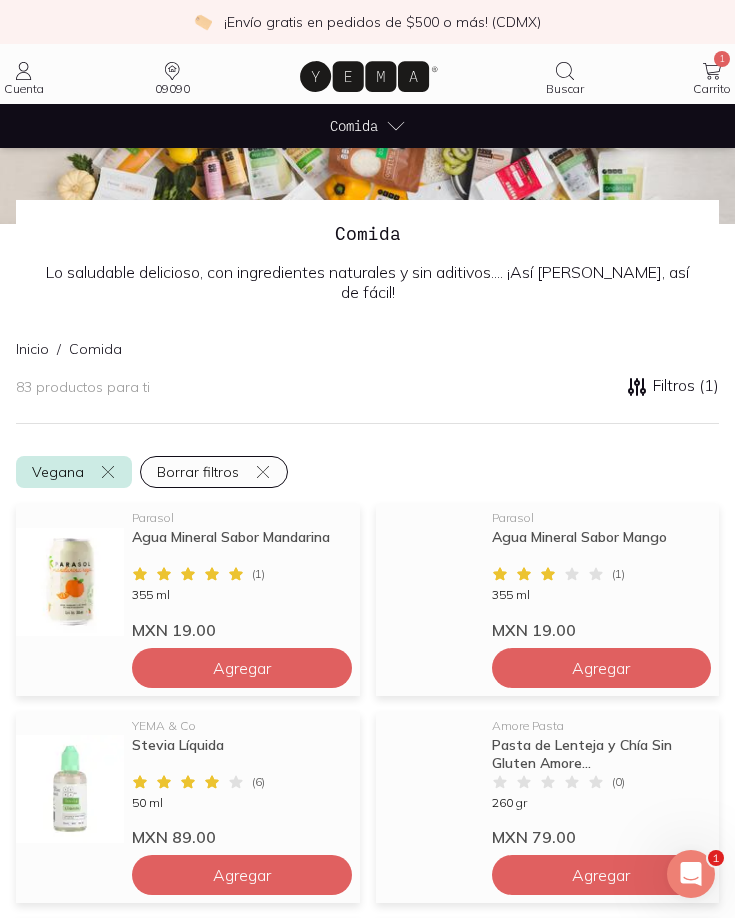 scroll, scrollTop: 0, scrollLeft: 0, axis: both 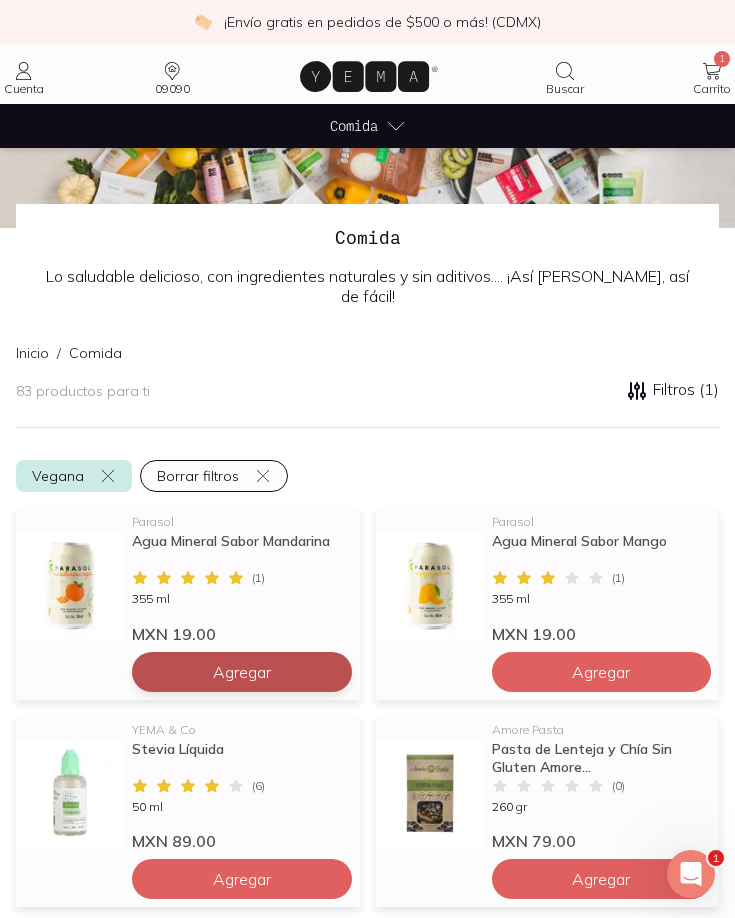 click on "Agregar" at bounding box center (242, 672) 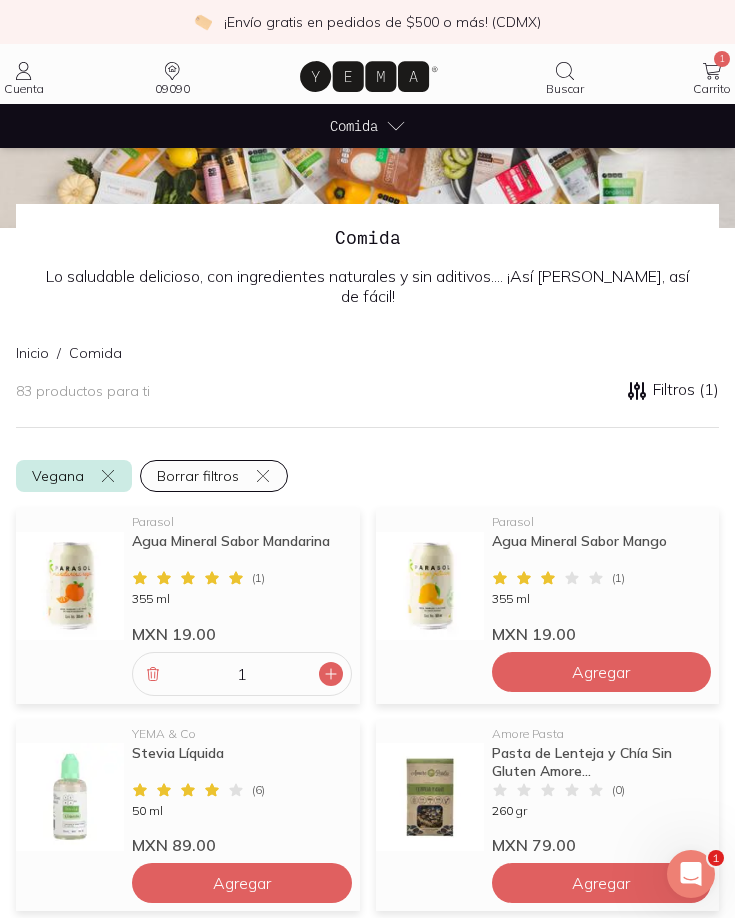 click 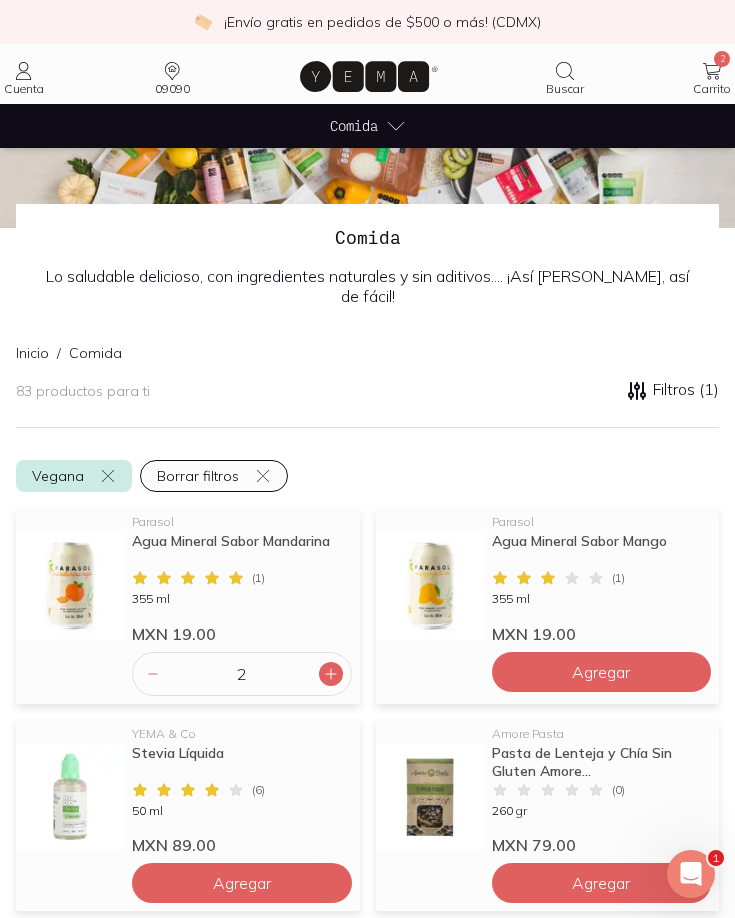 click 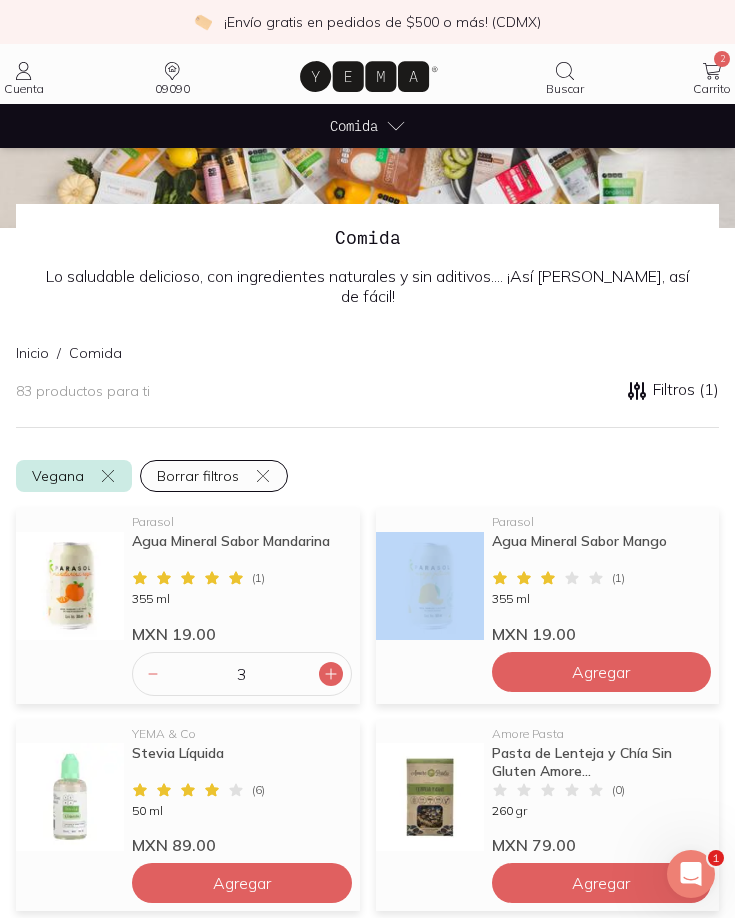 click 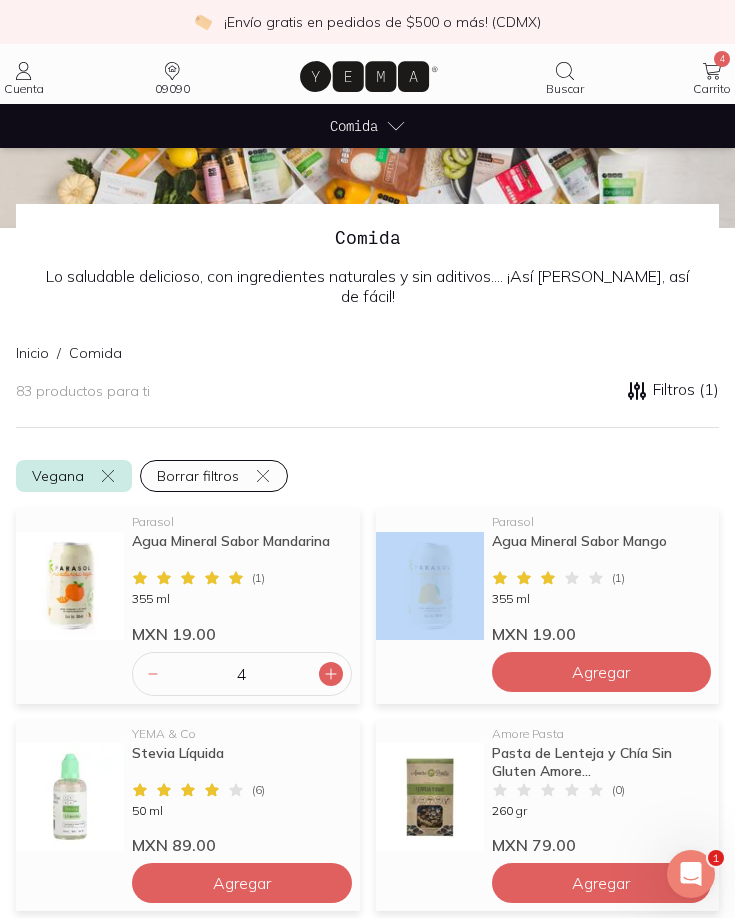 click 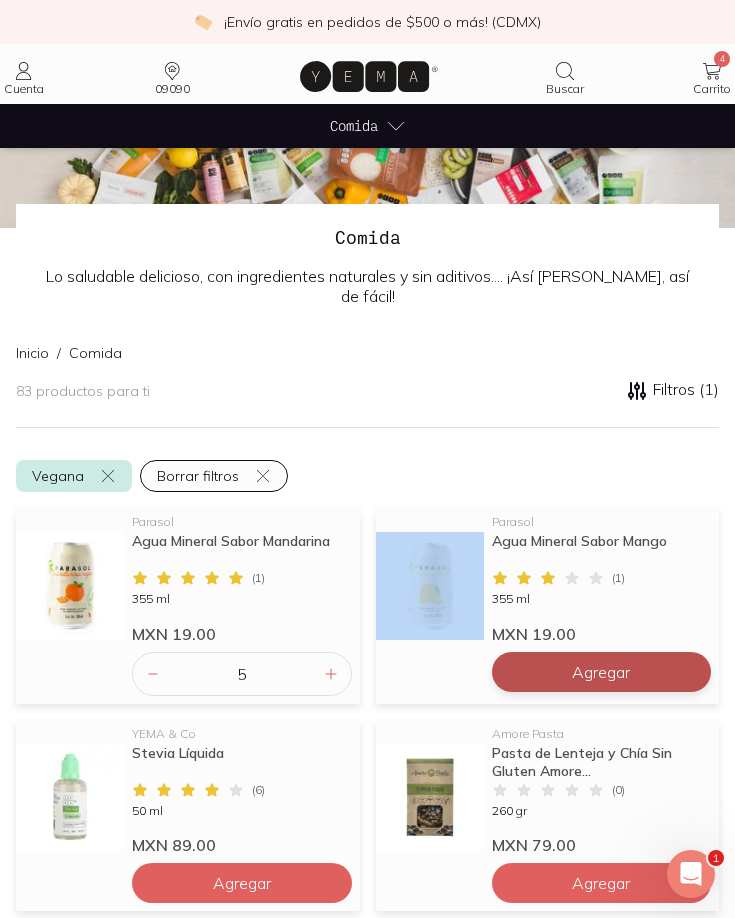 click on "Agregar" at bounding box center [602, 672] 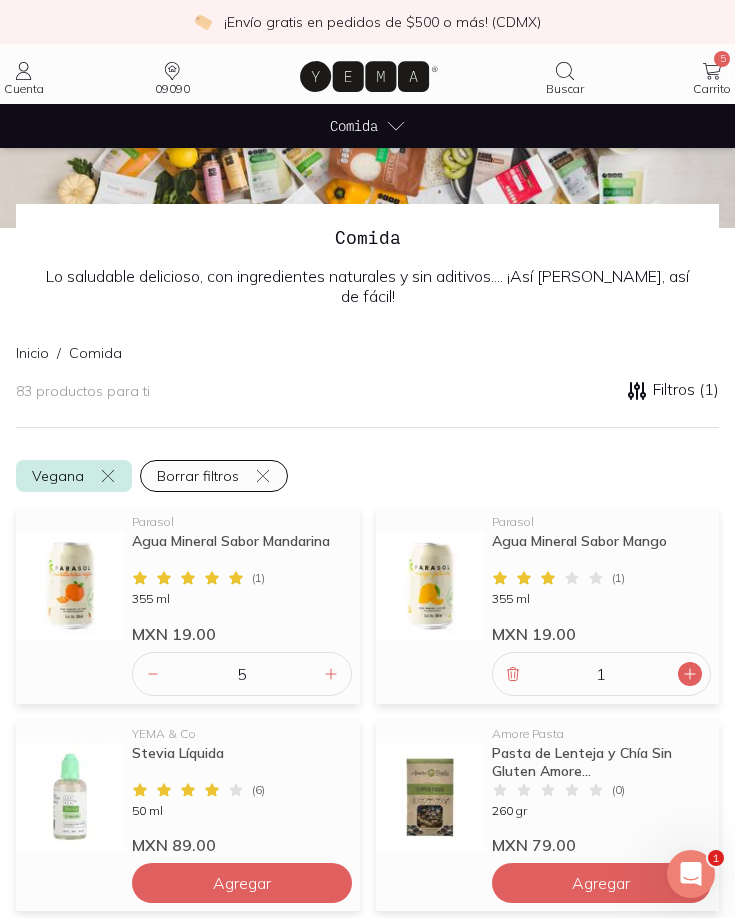 click 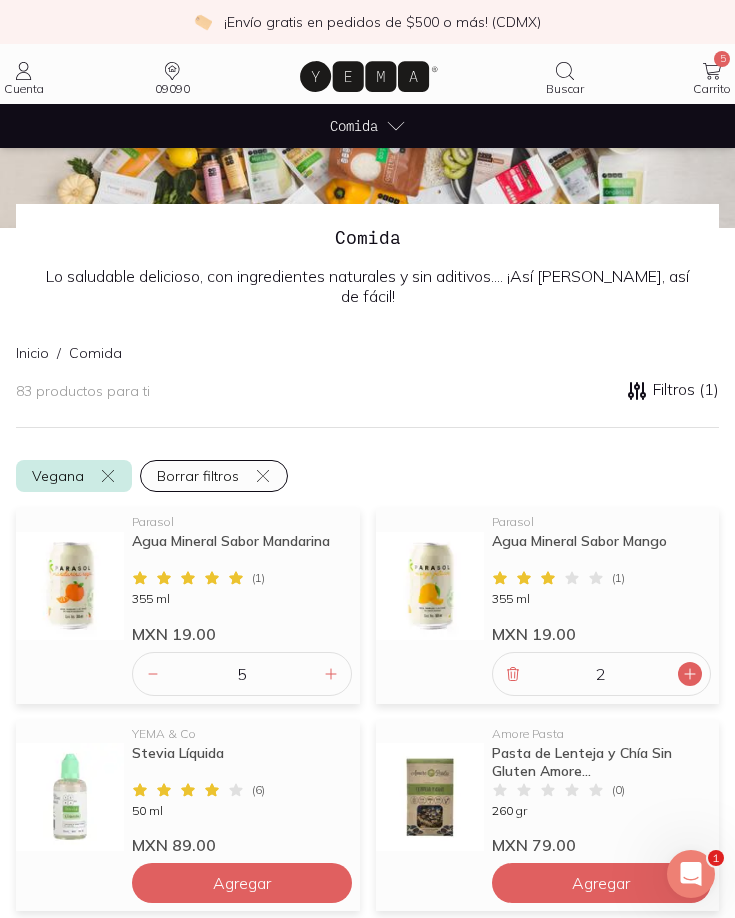 click 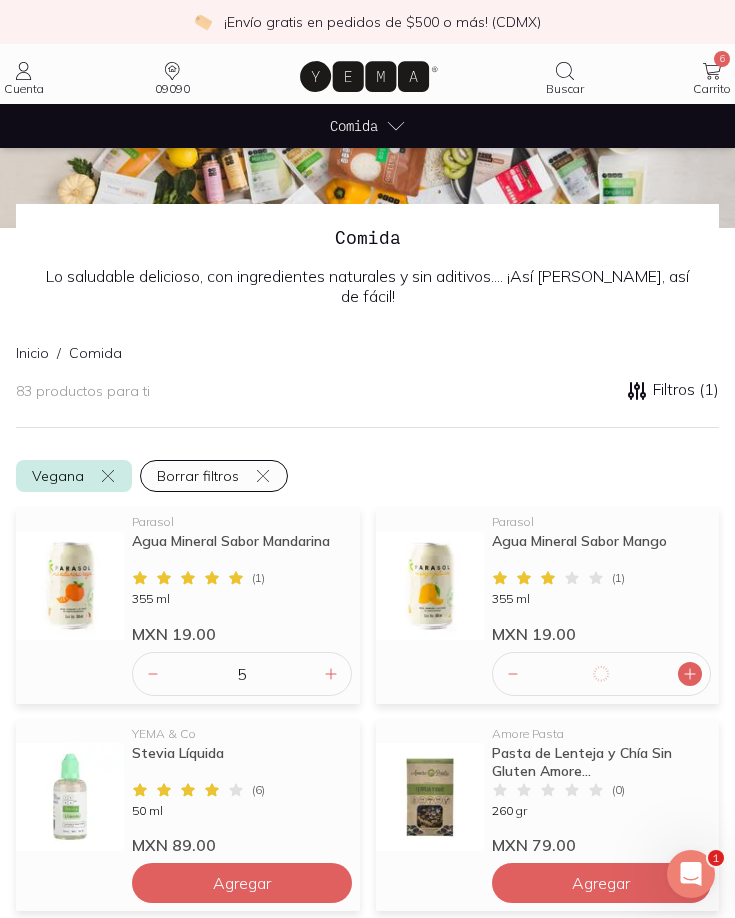 click 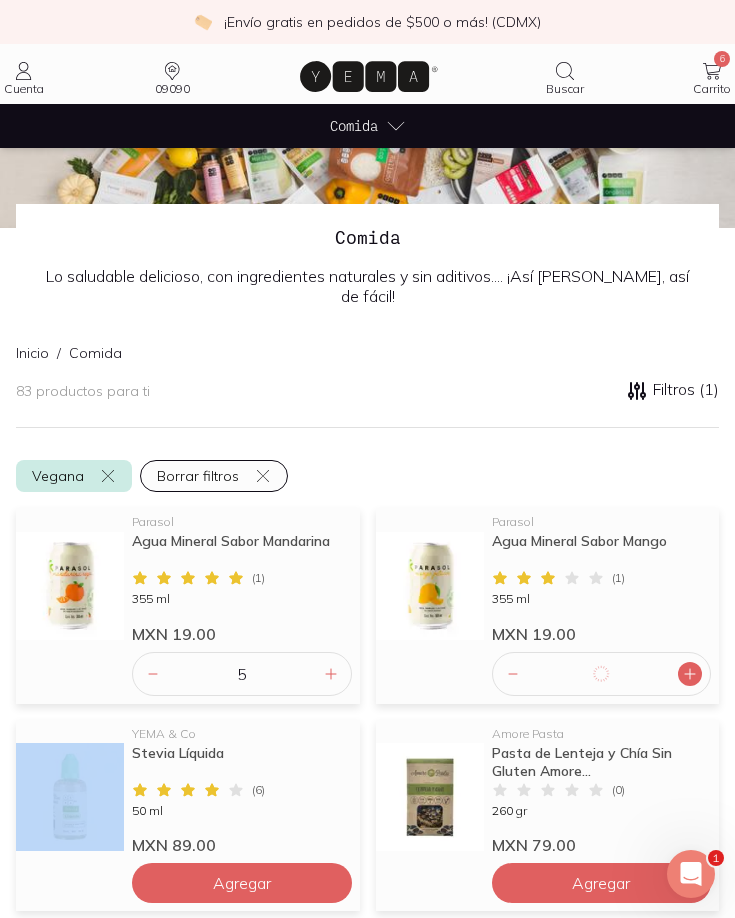 click 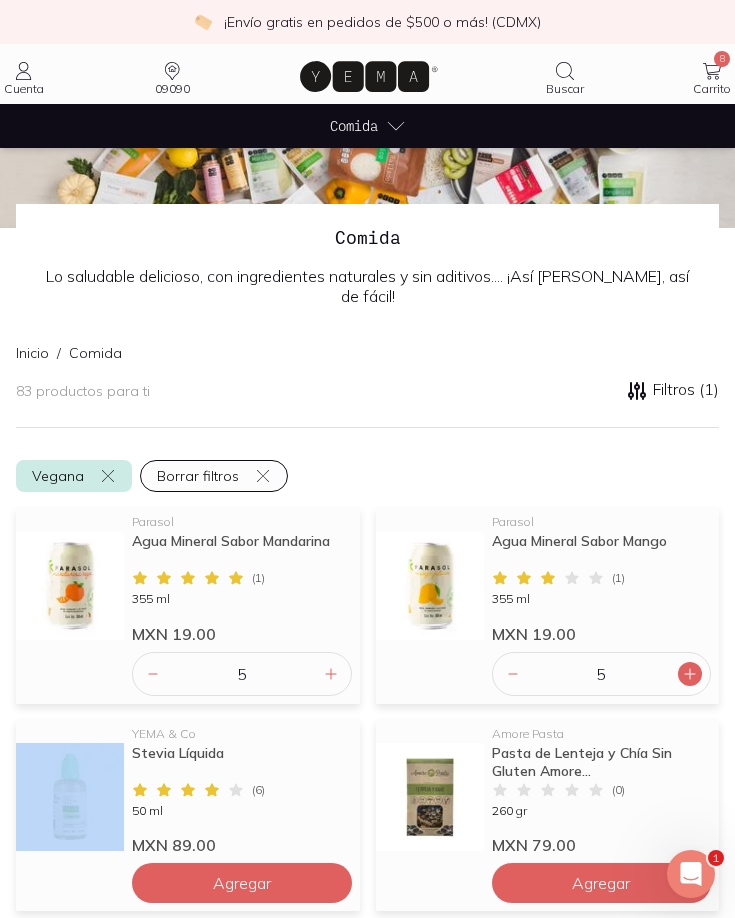 click 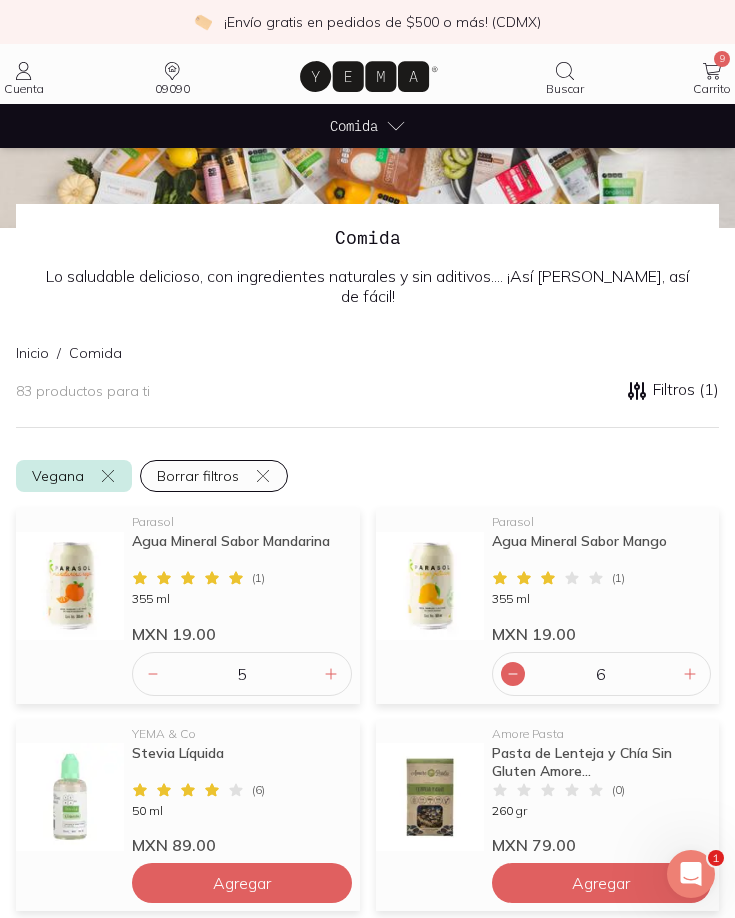 click at bounding box center [513, 674] 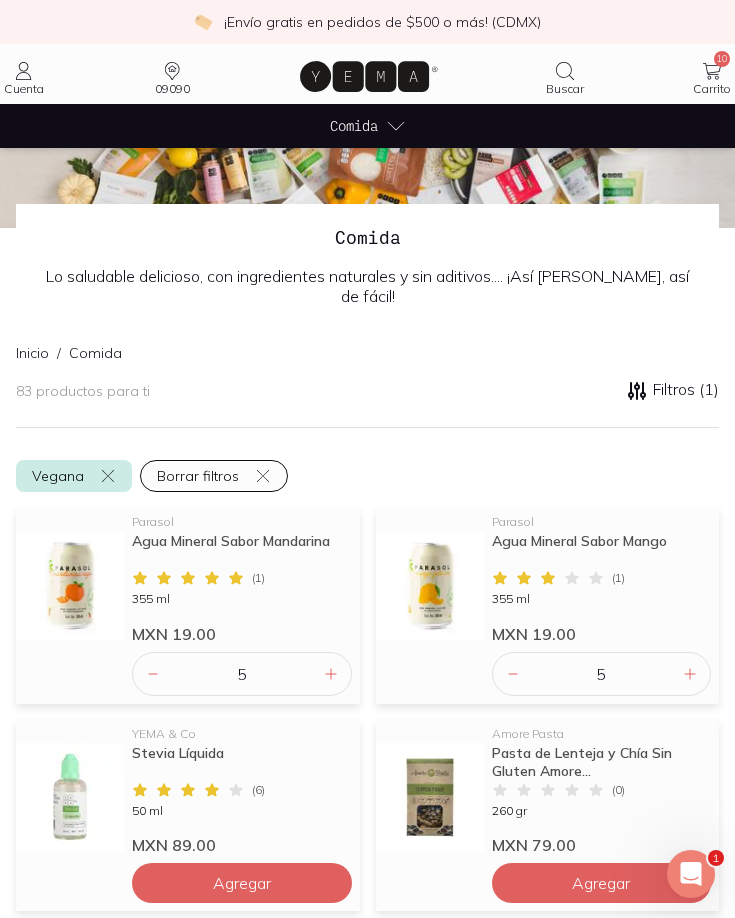 click on "83   productos para ti Filtros ( 1 )" at bounding box center [367, 391] 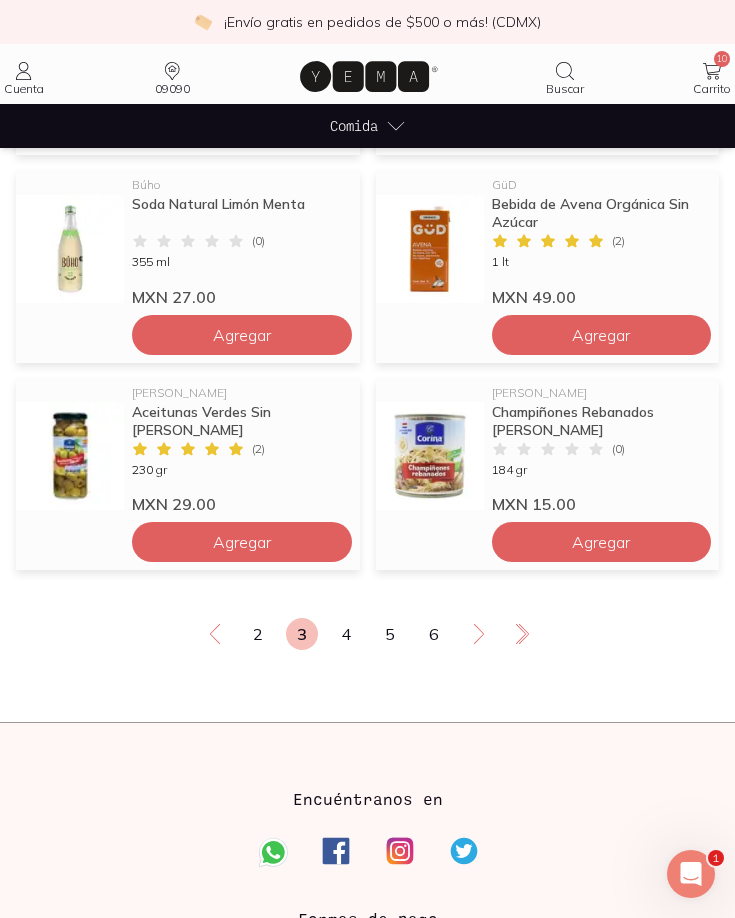 scroll, scrollTop: 1600, scrollLeft: 0, axis: vertical 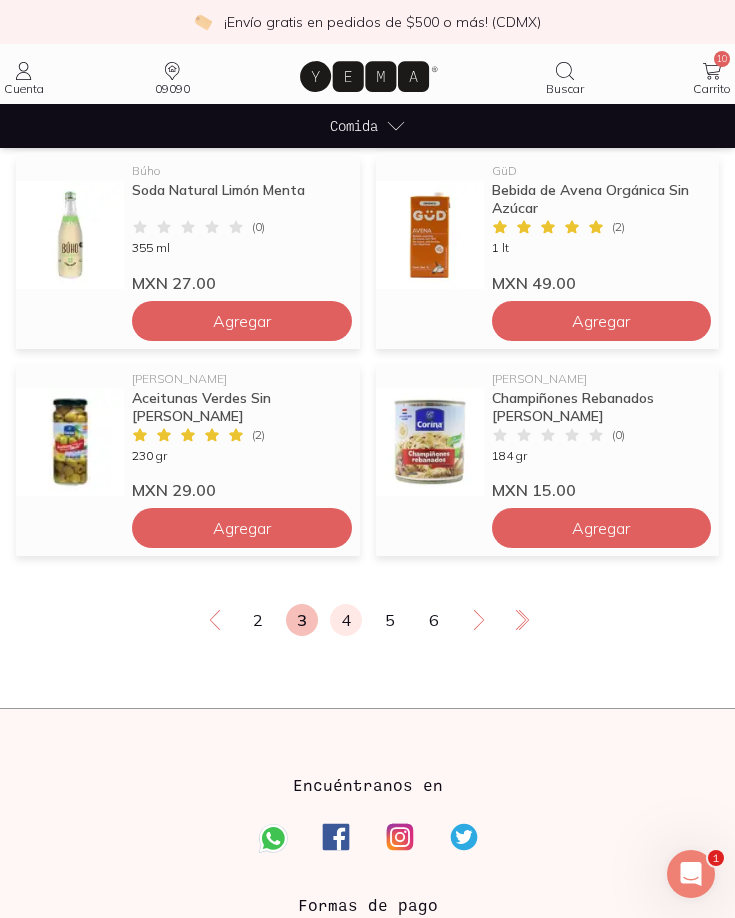click on "4" at bounding box center [346, 620] 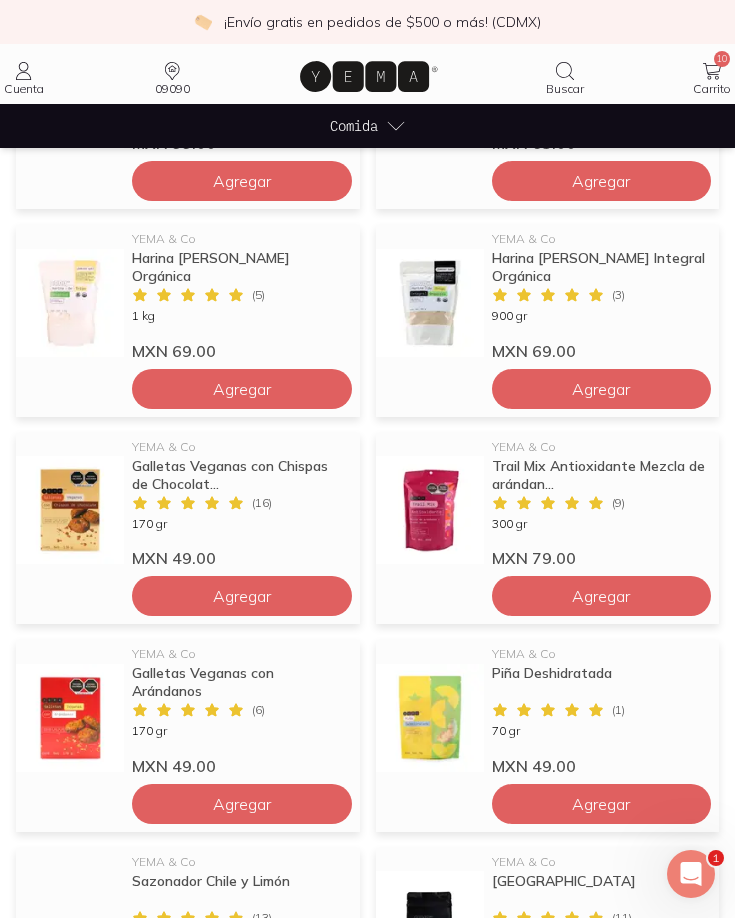 scroll, scrollTop: 800, scrollLeft: 0, axis: vertical 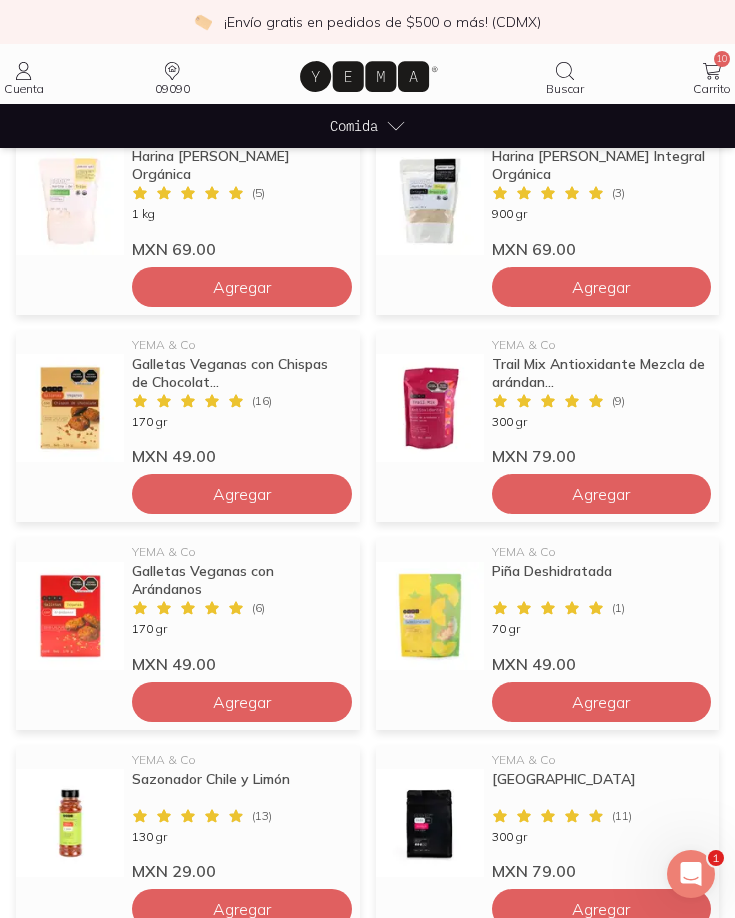 click 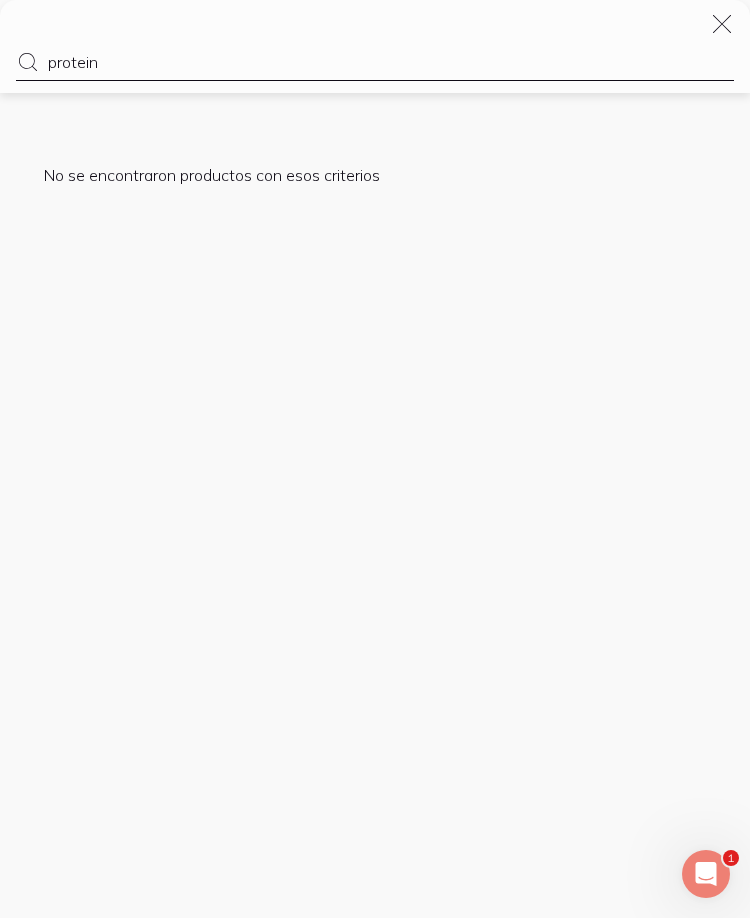 type on "proteina" 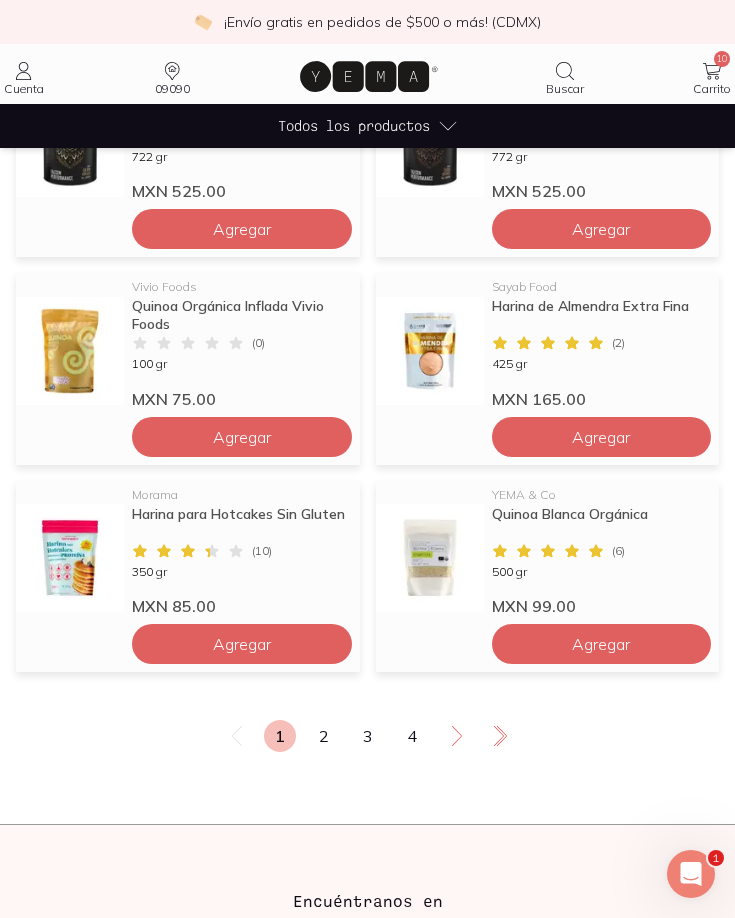 scroll, scrollTop: 1400, scrollLeft: 0, axis: vertical 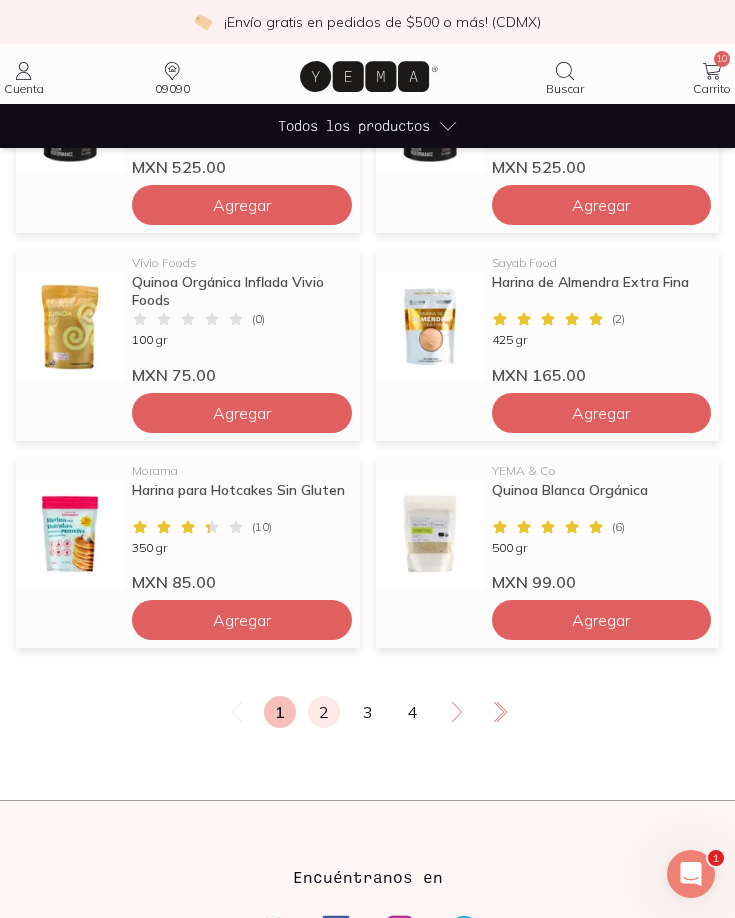 click on "2" at bounding box center (324, 712) 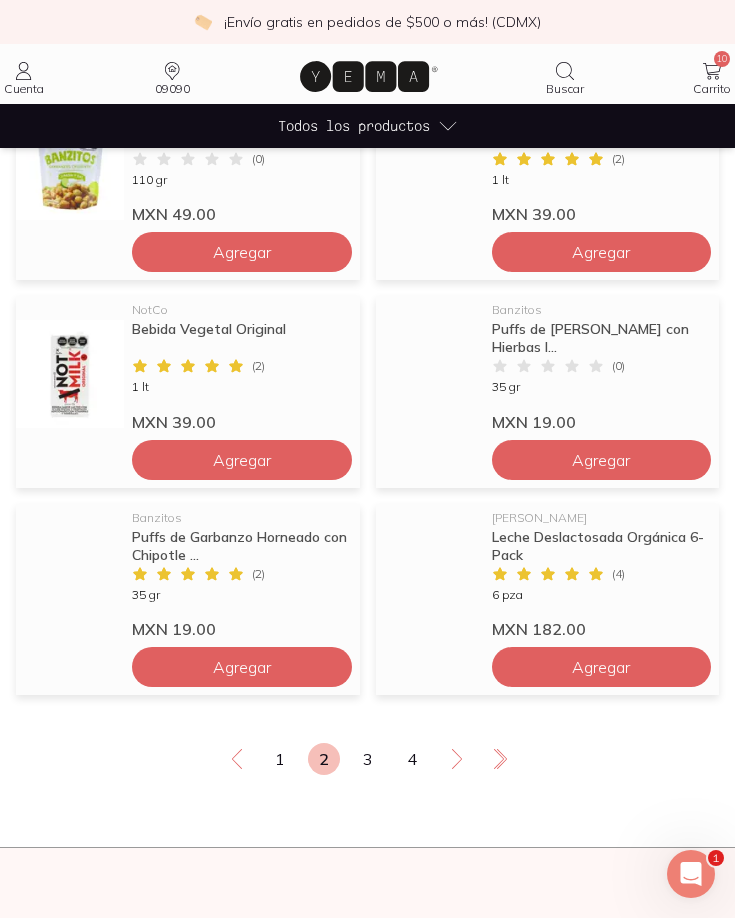 scroll, scrollTop: 1400, scrollLeft: 0, axis: vertical 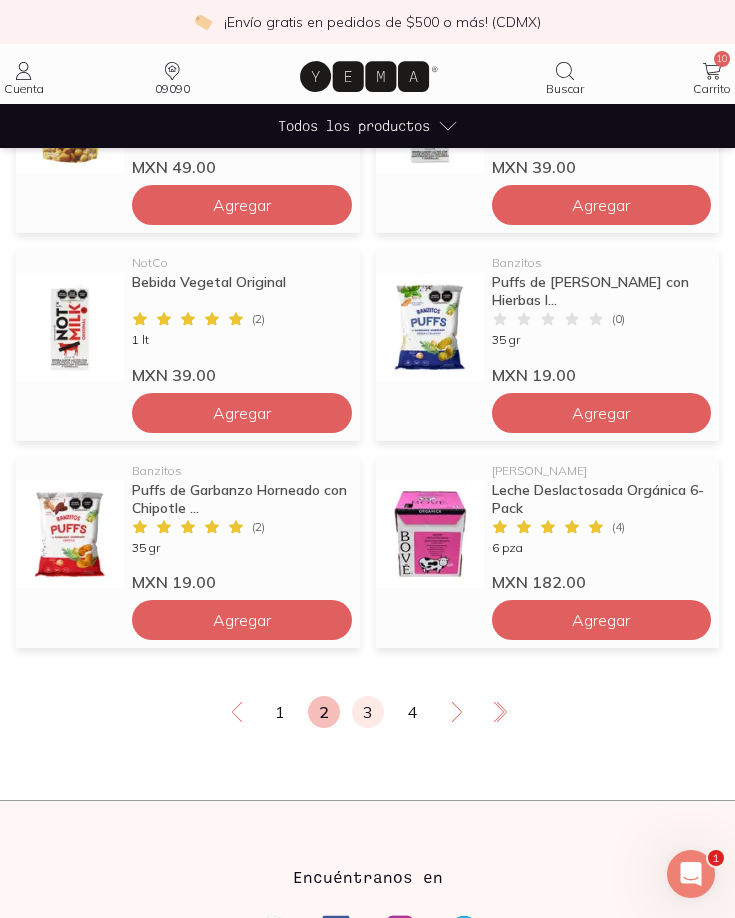 click on "3" at bounding box center [368, 712] 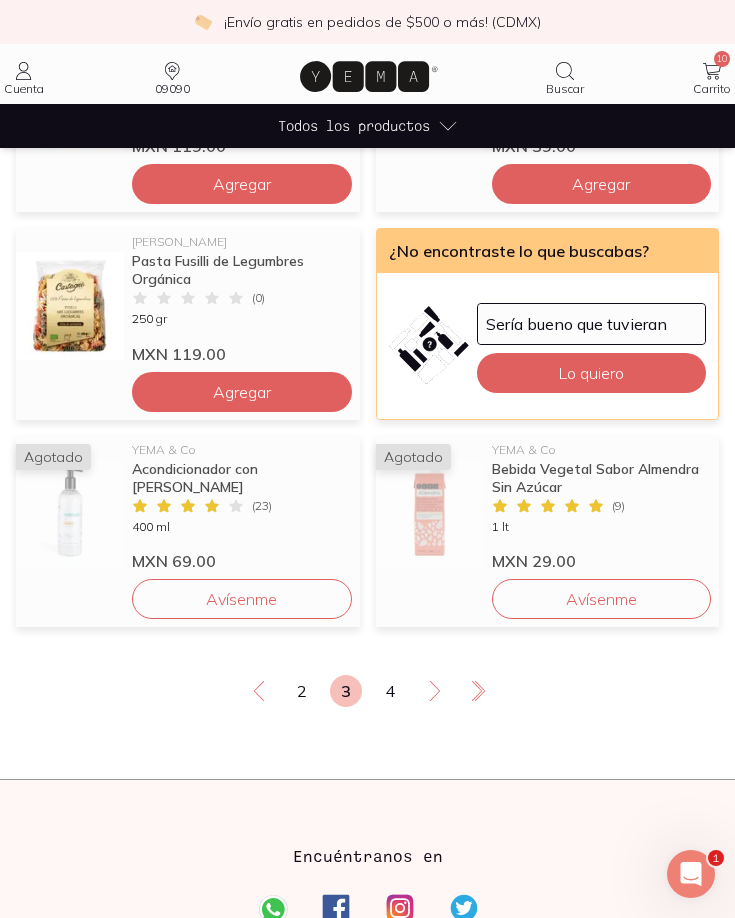 scroll, scrollTop: 1500, scrollLeft: 0, axis: vertical 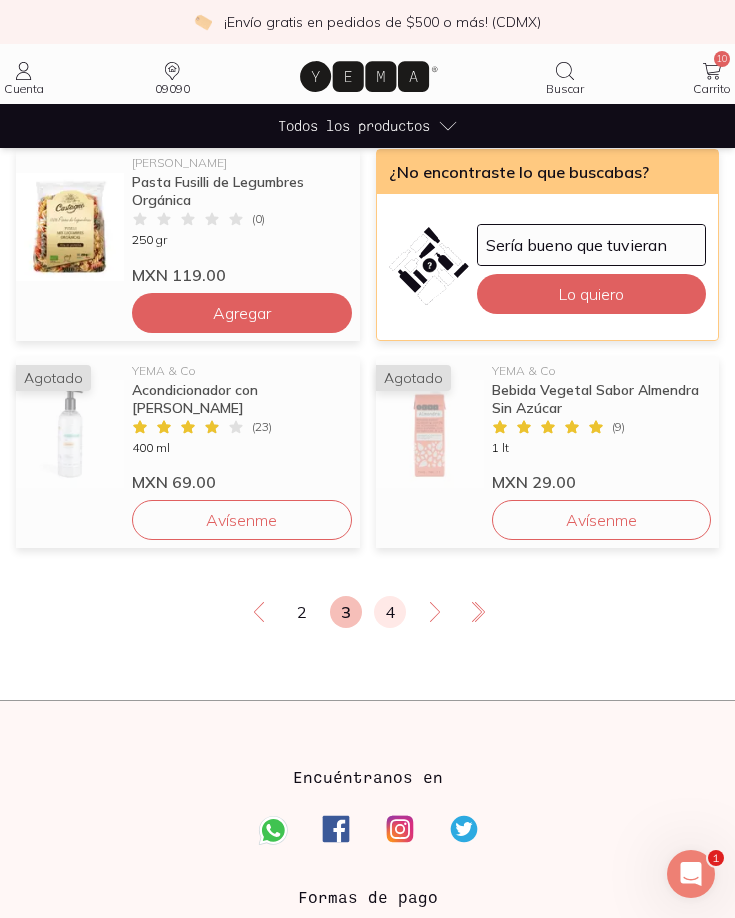 click on "4" at bounding box center (390, 612) 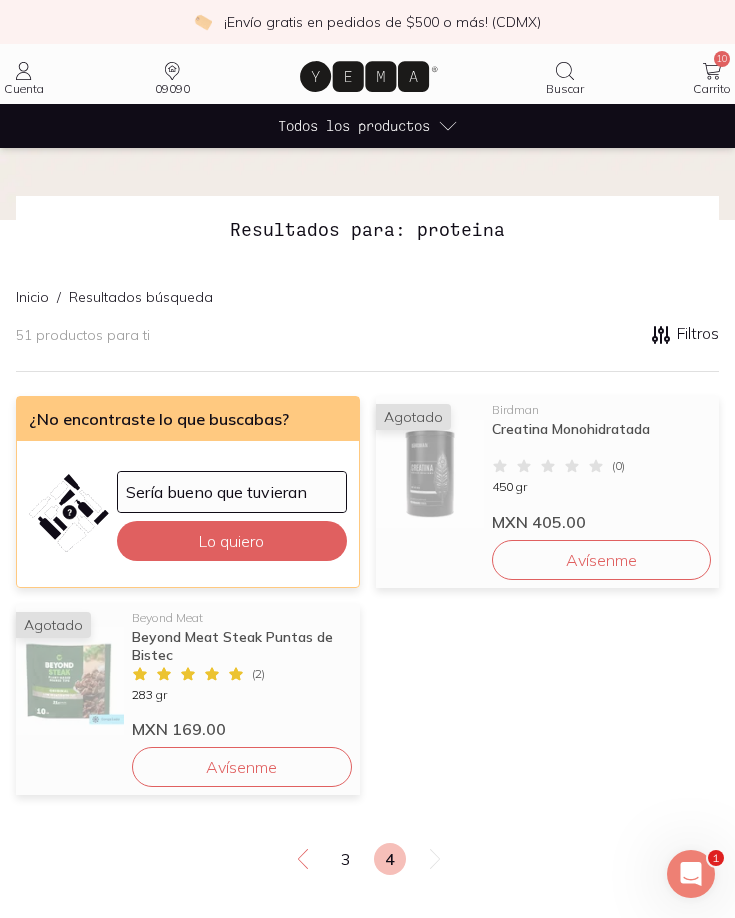 scroll, scrollTop: 0, scrollLeft: 0, axis: both 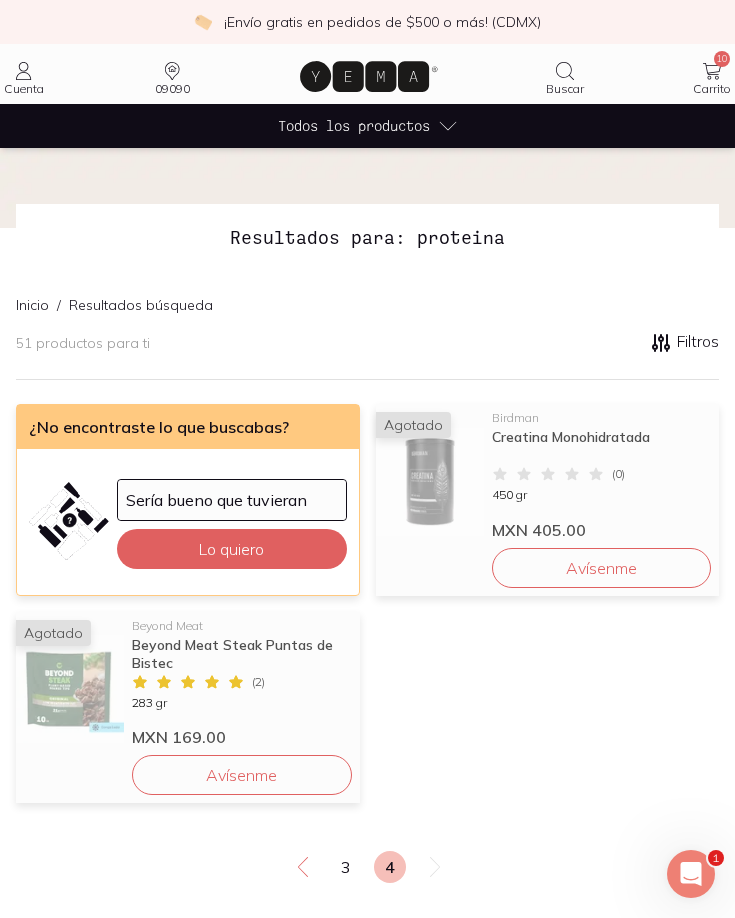 click on "10" at bounding box center (722, 59) 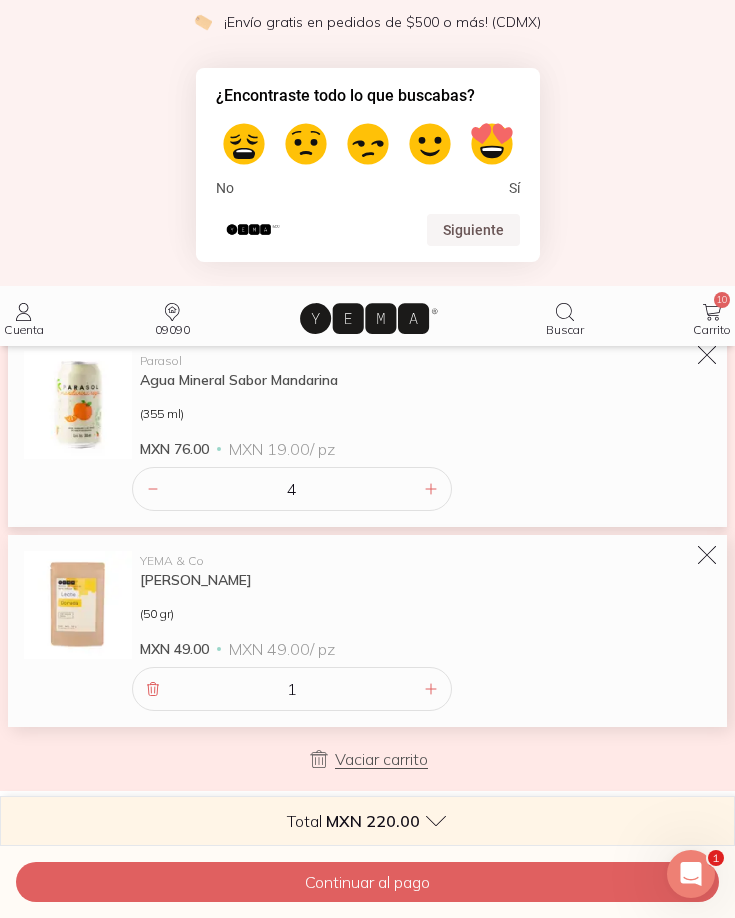 scroll, scrollTop: 400, scrollLeft: 0, axis: vertical 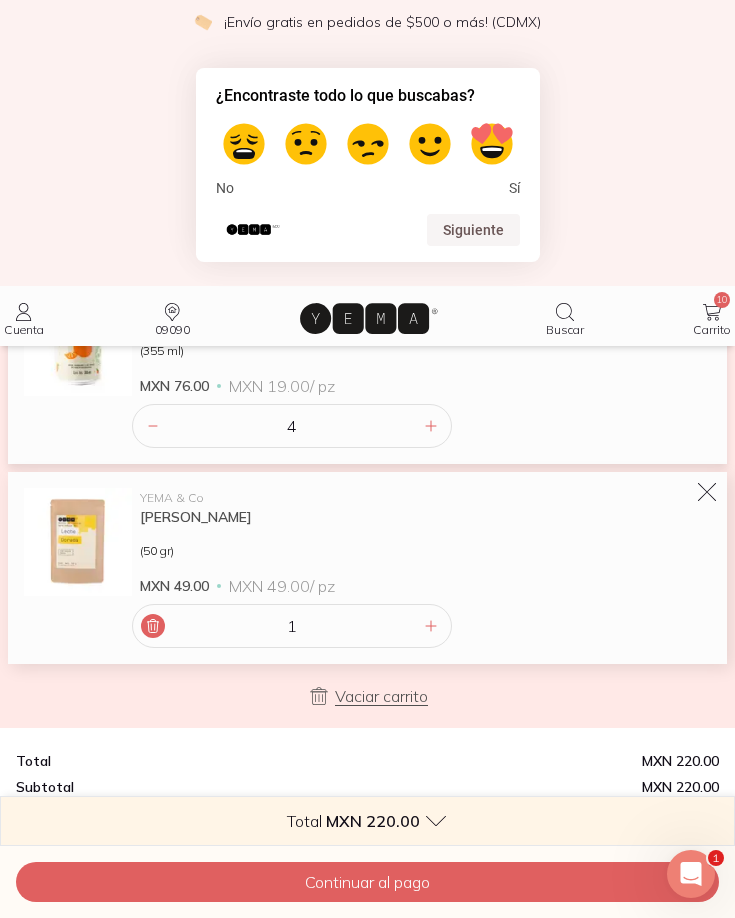 click 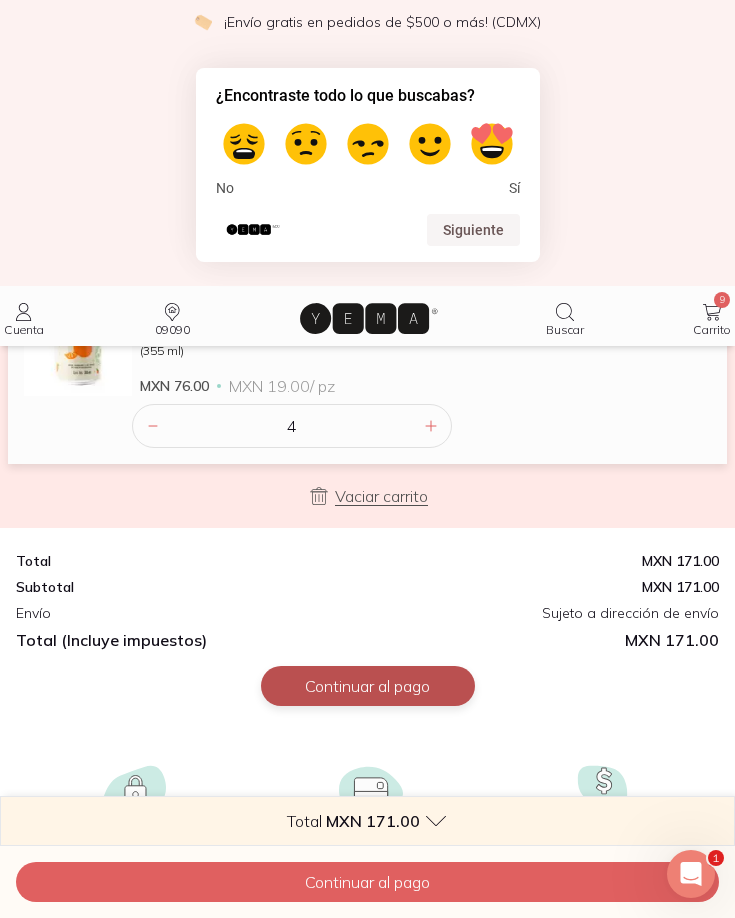 click on "Continuar al pago" at bounding box center [368, 686] 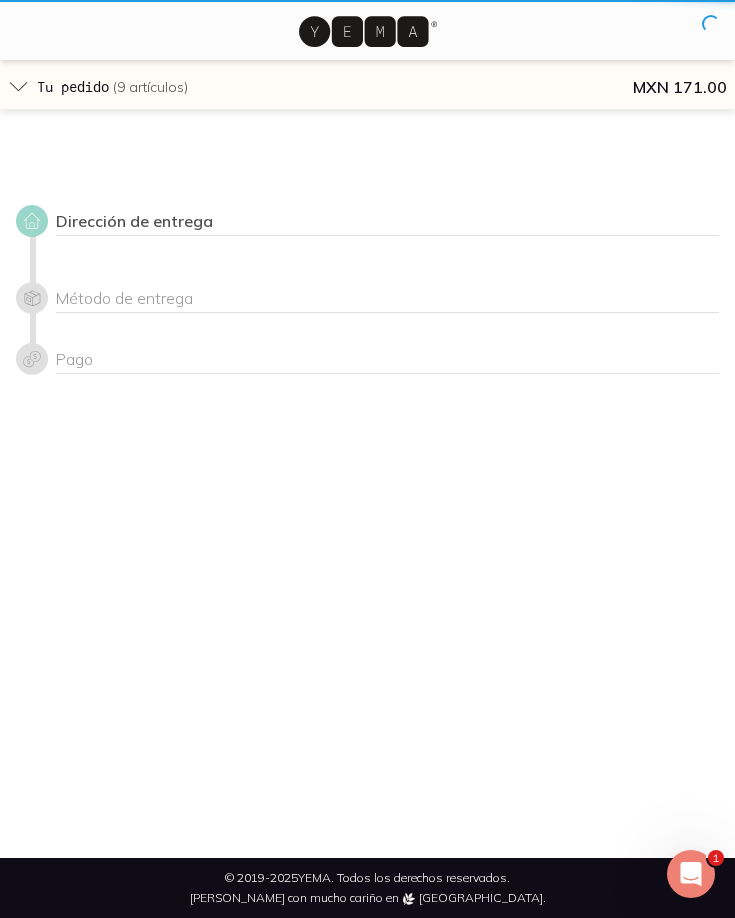 scroll, scrollTop: 0, scrollLeft: 0, axis: both 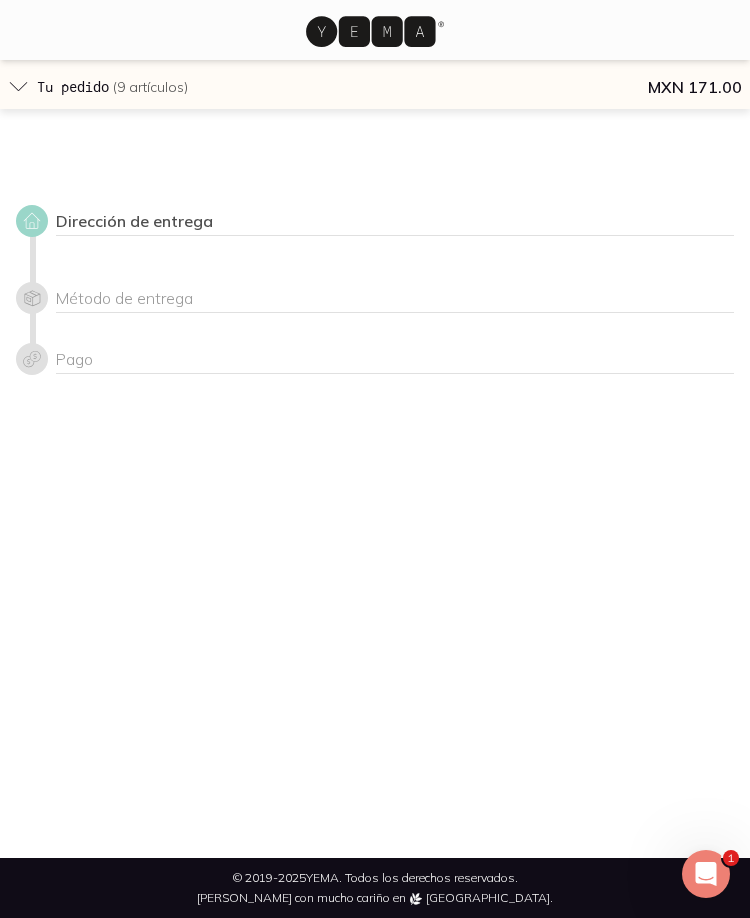 click on "Método de entrega" at bounding box center (395, 300) 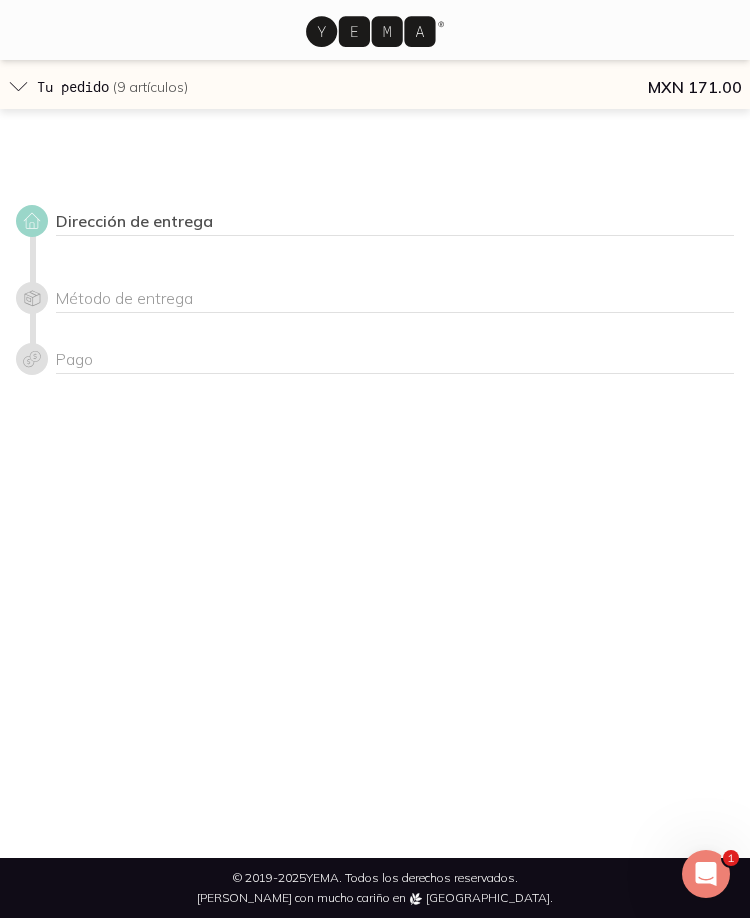 click on "Tu pedido ( 9   artículos )" at bounding box center [112, 86] 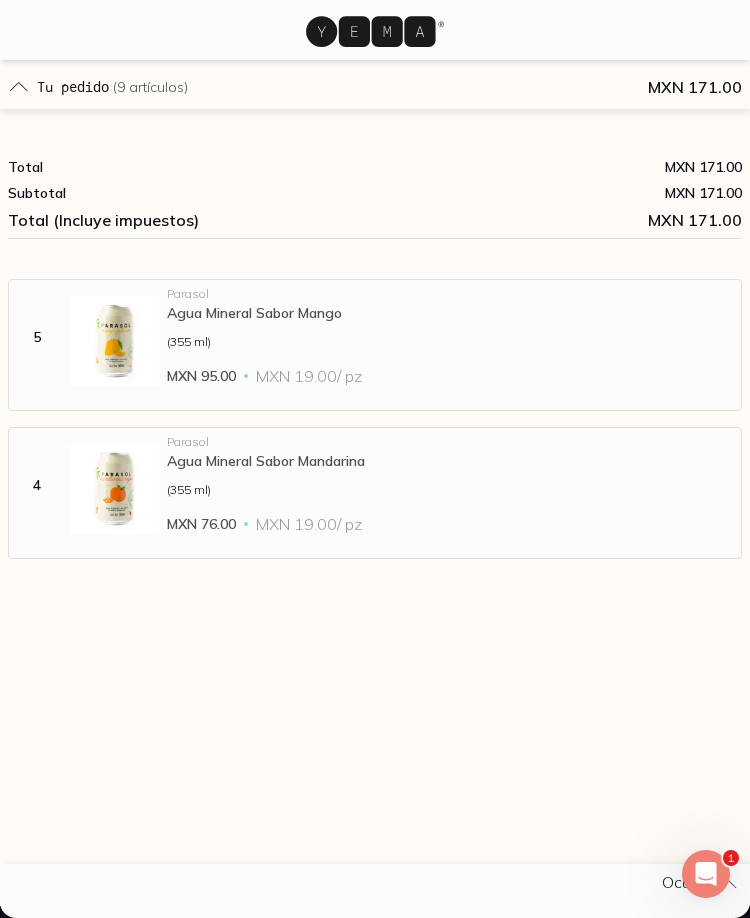 click on "Tu pedido ( 9   artículos ) Volver a Mi carrito" at bounding box center (110, 86) 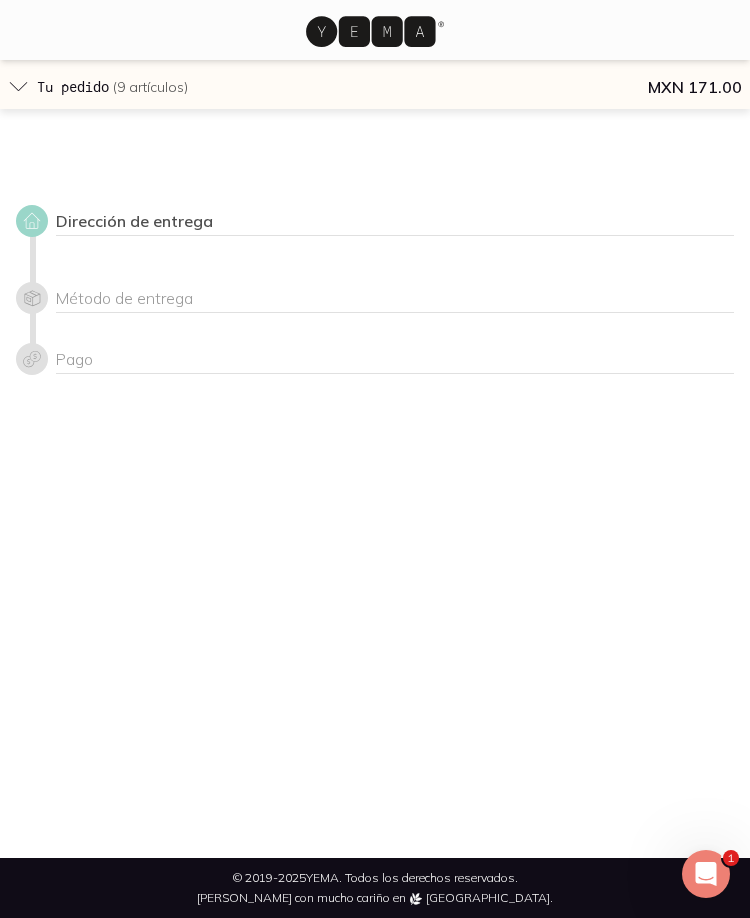 click on "Método de entrega" at bounding box center (395, 300) 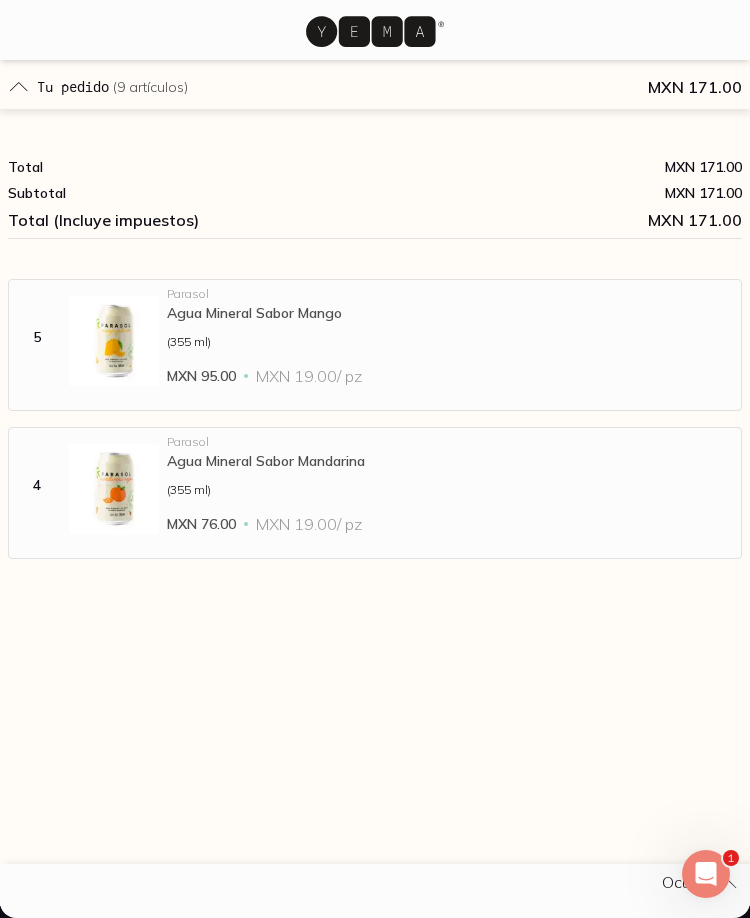 click on "Tu pedido ( 9   artículos )" at bounding box center (112, 86) 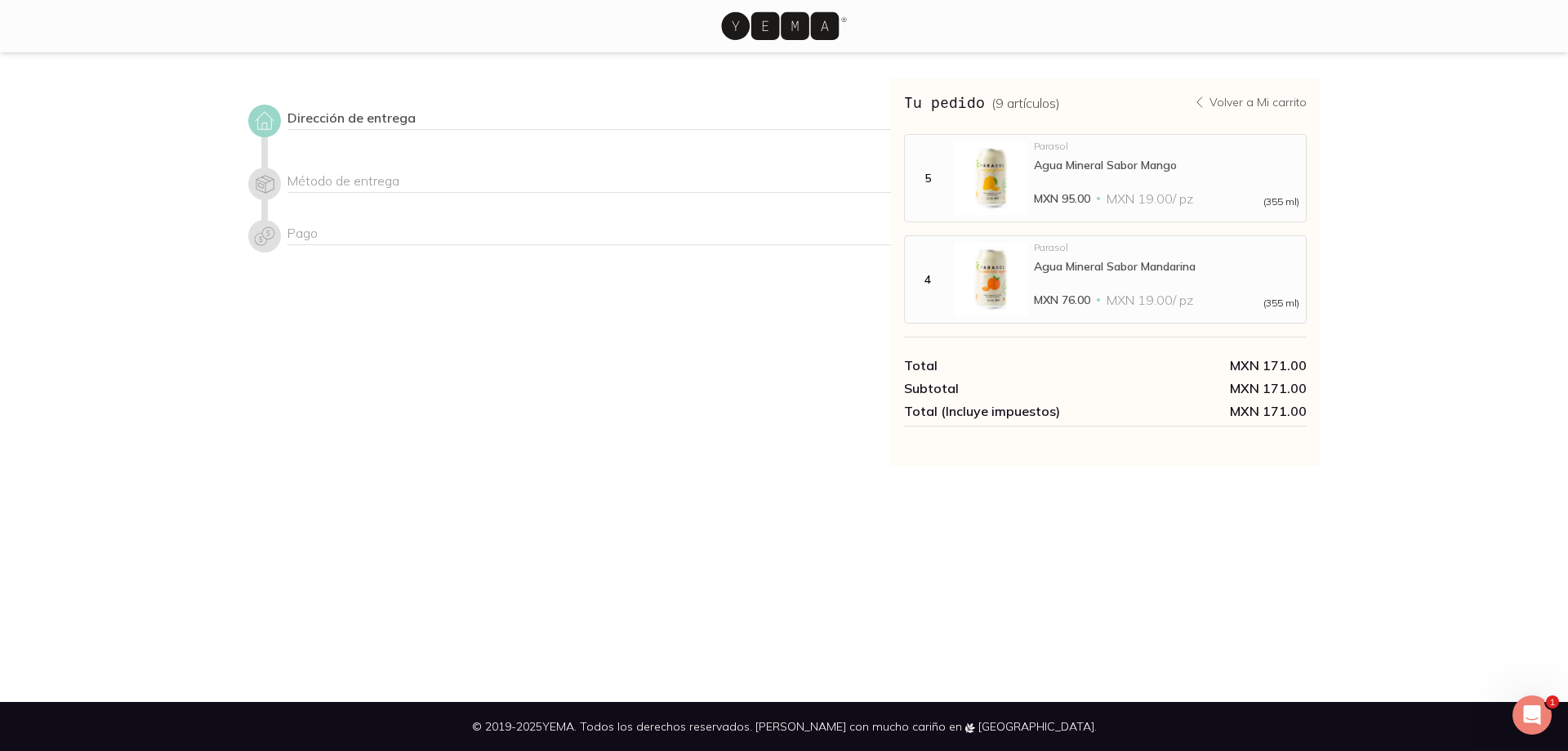 click on "Dirección de entrega Método de entrega Pago Tu pedido ( 9   artículos ) Volver a Mi carrito MXN 171.00 Total MXN 171.00 Subtotal MXN 171.00 Total (Incluye impuestos) MXN 171.00 5 Parasol Agua Mineral Sabor Mango MXN 95.00 MXN 19.00  / pz (355 ml) 4 Parasol Agua Mineral Sabor Mandarina MXN 76.00 MXN 19.00  / pz (355 ml) Total MXN 171.00 Tu pedido ( 9   artículos ) Volver a Mi carrito MXN 171.00 Total MXN 171.00 Subtotal MXN 171.00 Total (Incluye impuestos) MXN 171.00 5 Parasol Agua Mineral Sabor Mango MXN 95.00 MXN 19.00  / pz (355 ml) 4 Parasol Agua Mineral Sabor Mandarina MXN 76.00 MXN 19.00  / pz (355 ml) Total MXN 171.00" at bounding box center [784, 272] 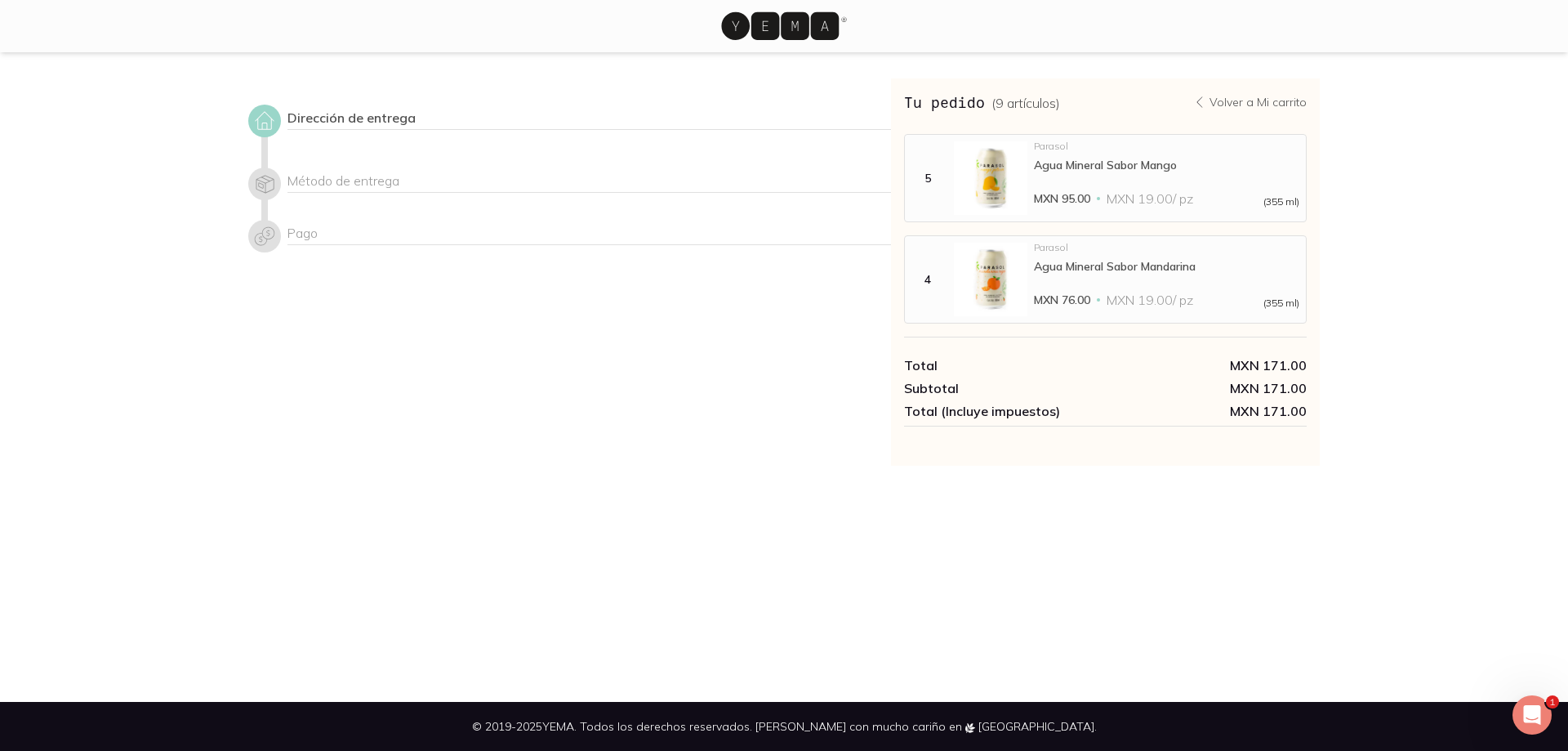 click 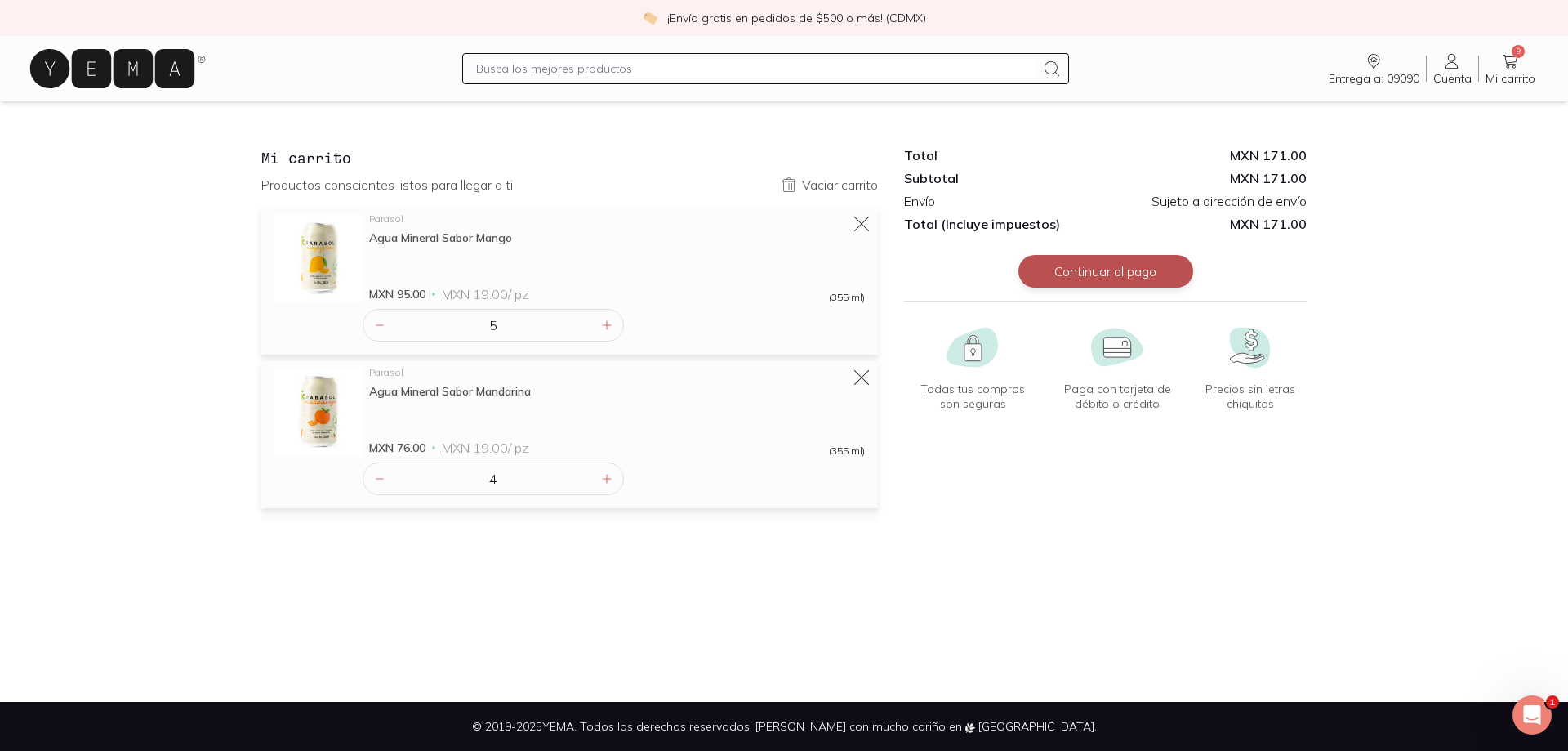 click on "Continuar al pago" at bounding box center (1106, 271) 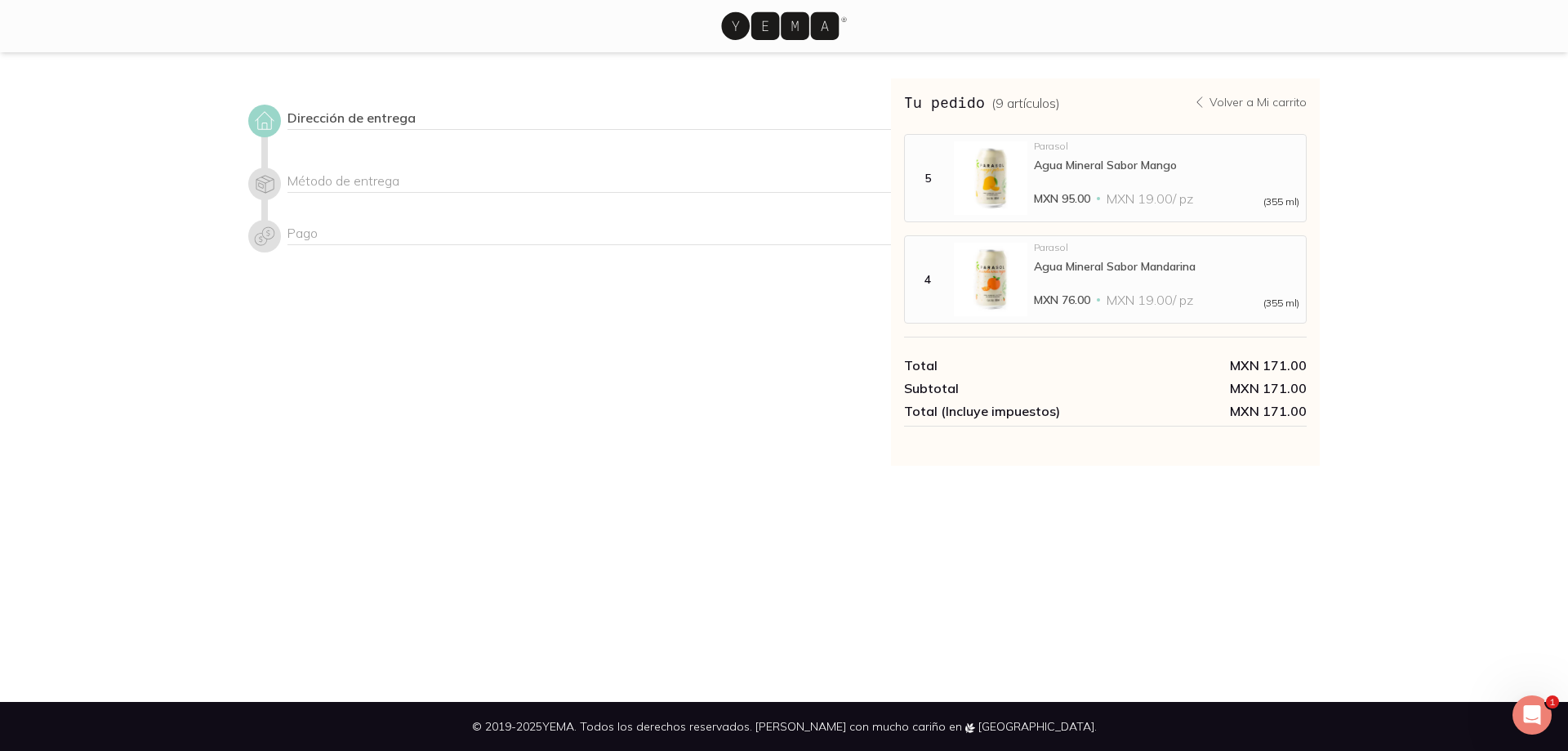 click on "Pago" at bounding box center [589, 235] 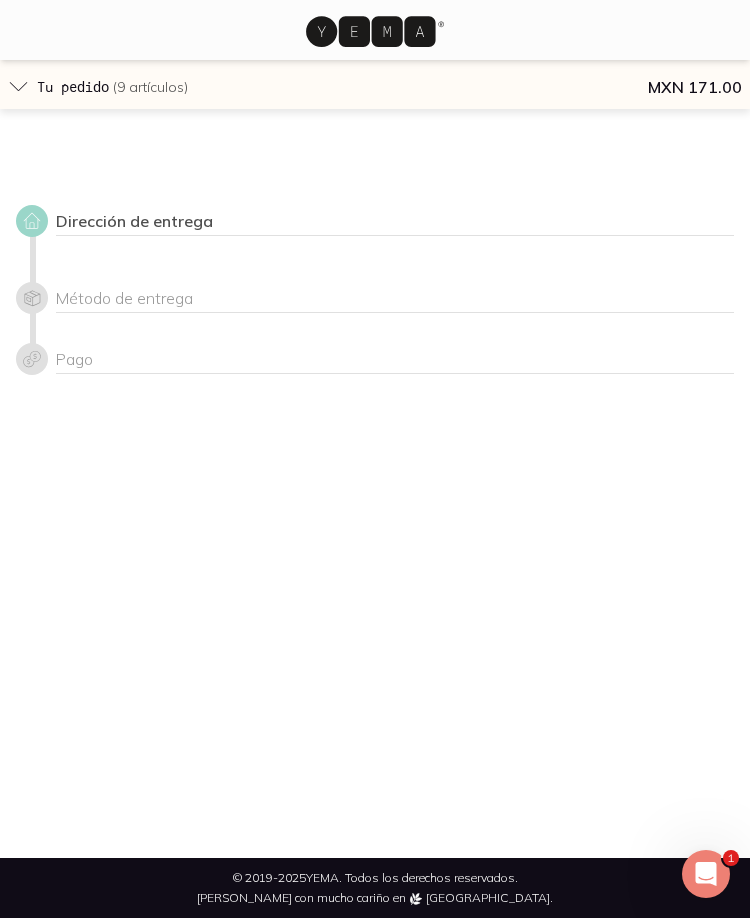 click on "Dirección de entrega" at bounding box center [395, 223] 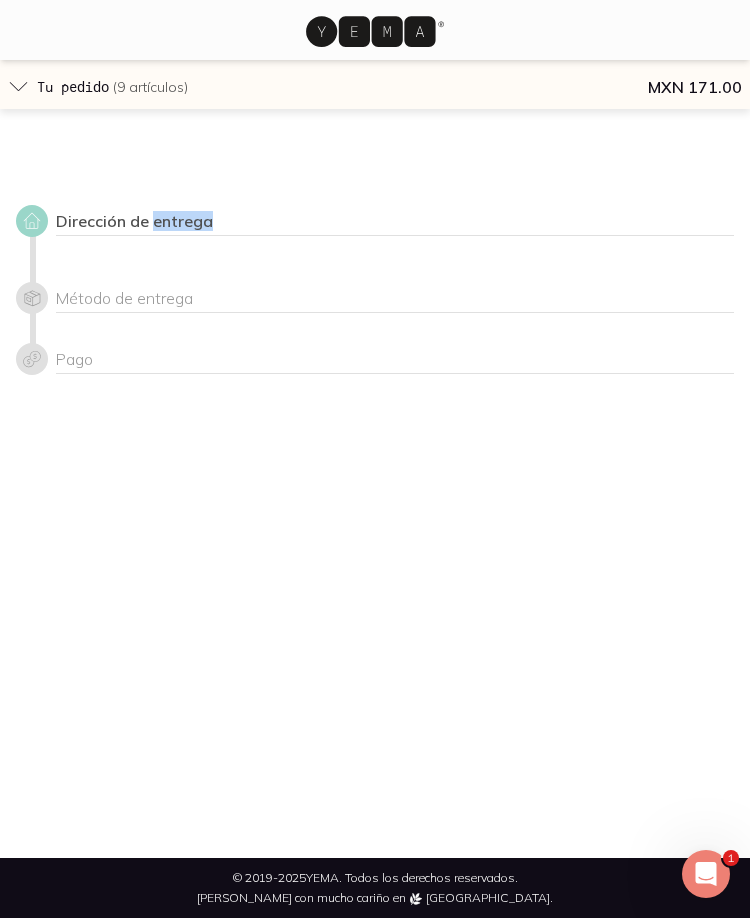 click on "Dirección de entrega" at bounding box center [395, 223] 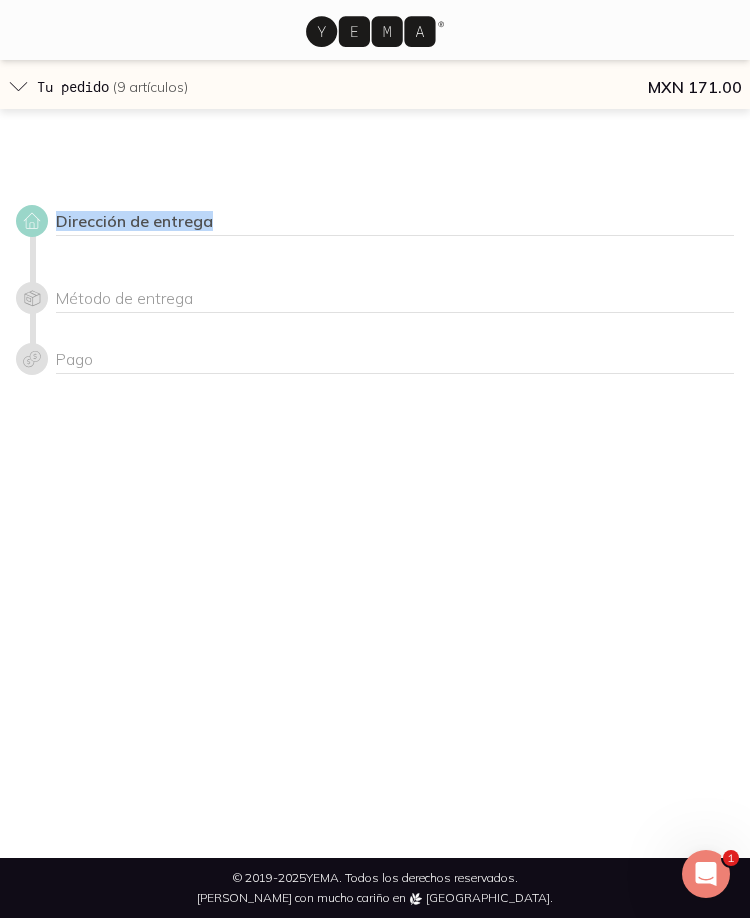 click on "Dirección de entrega" at bounding box center (395, 223) 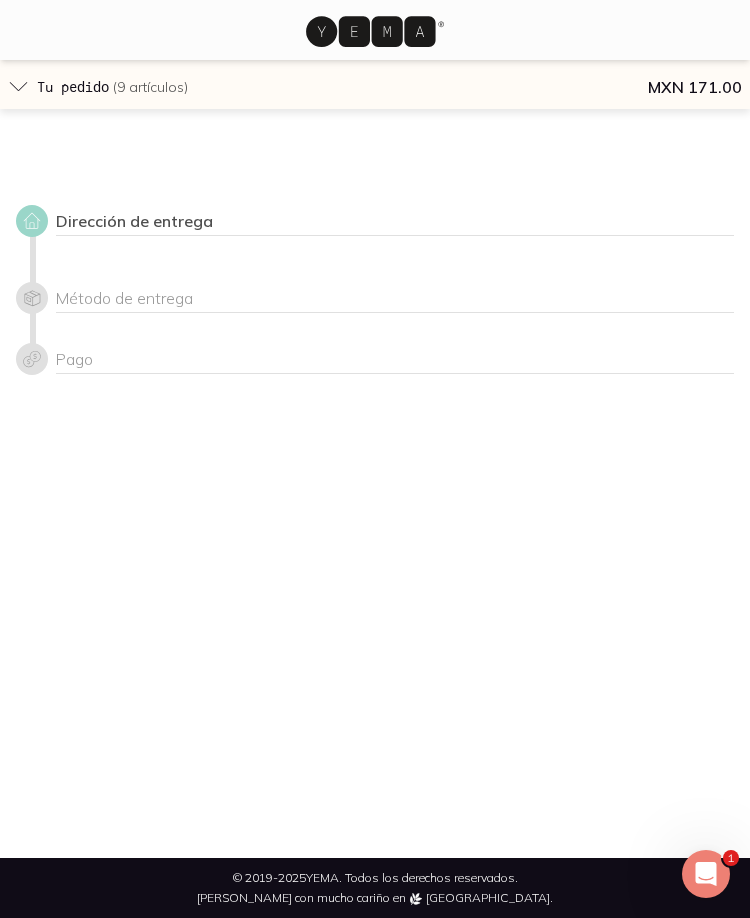 click on "( 9   artículos )" at bounding box center [150, 87] 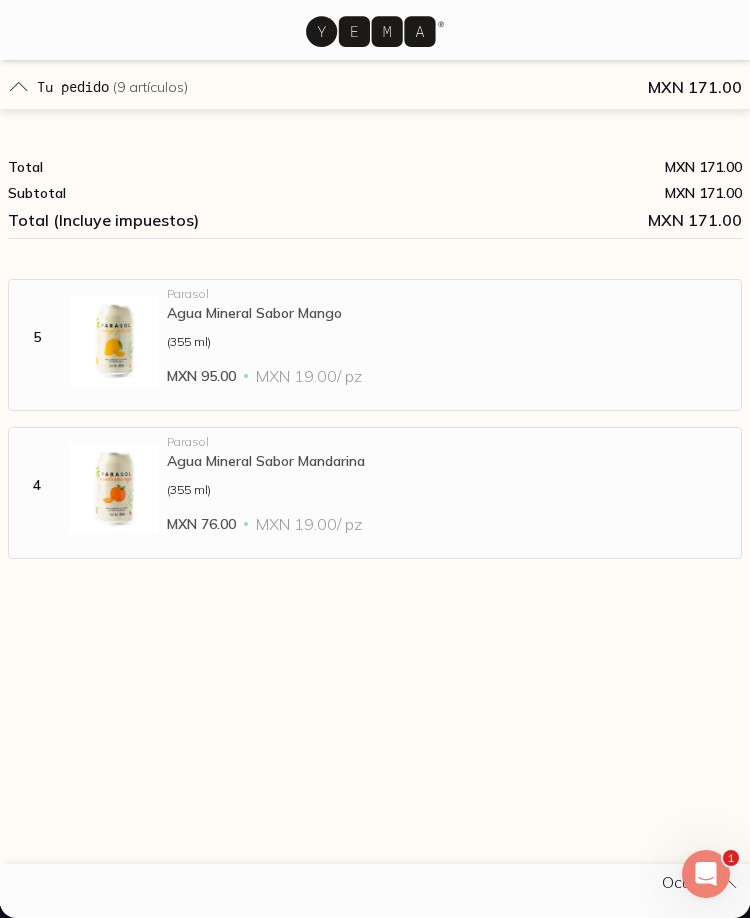 click on "MXN 76.00" at bounding box center [201, 524] 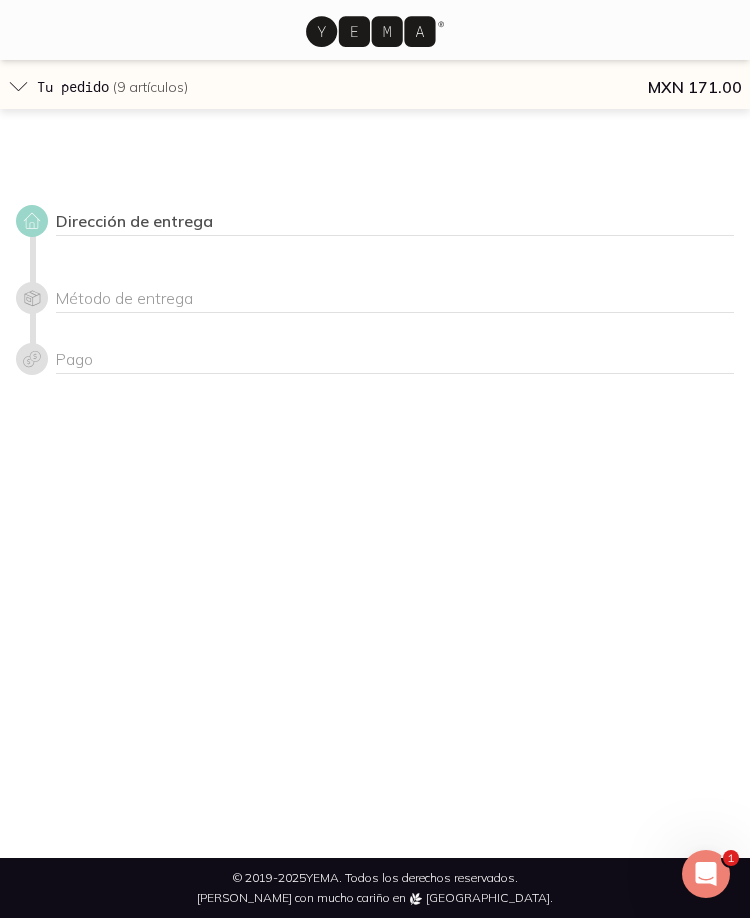 click at bounding box center [375, 30] 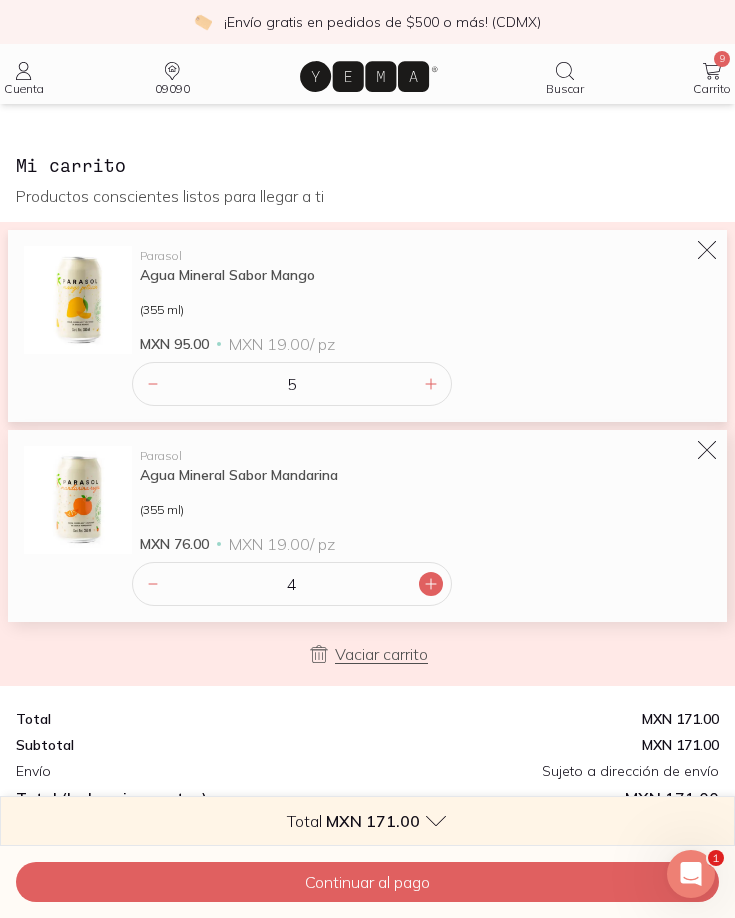click 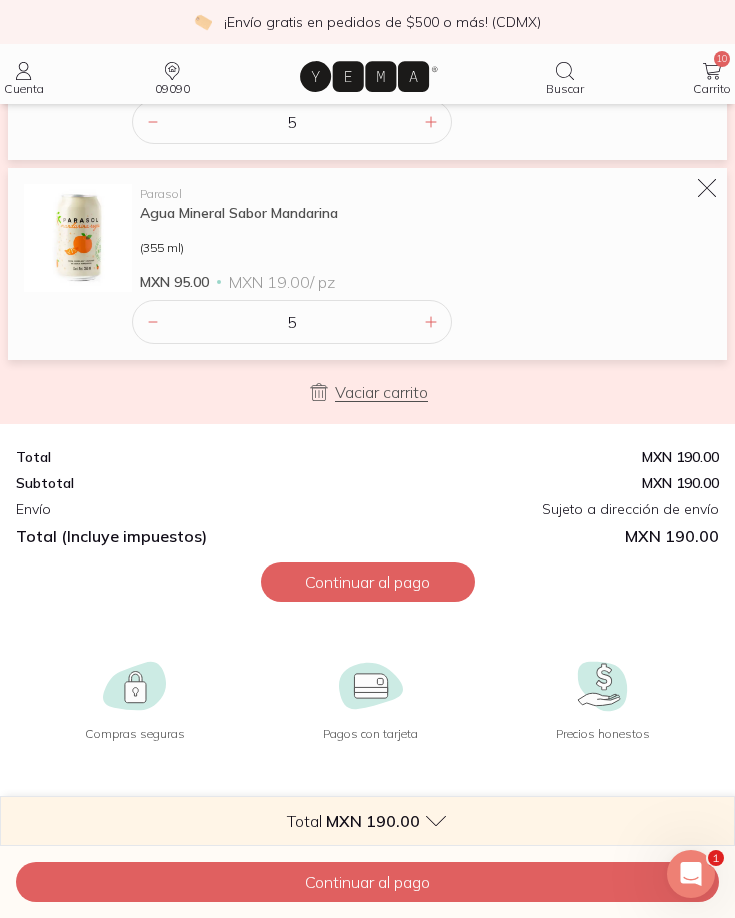 scroll, scrollTop: 296, scrollLeft: 0, axis: vertical 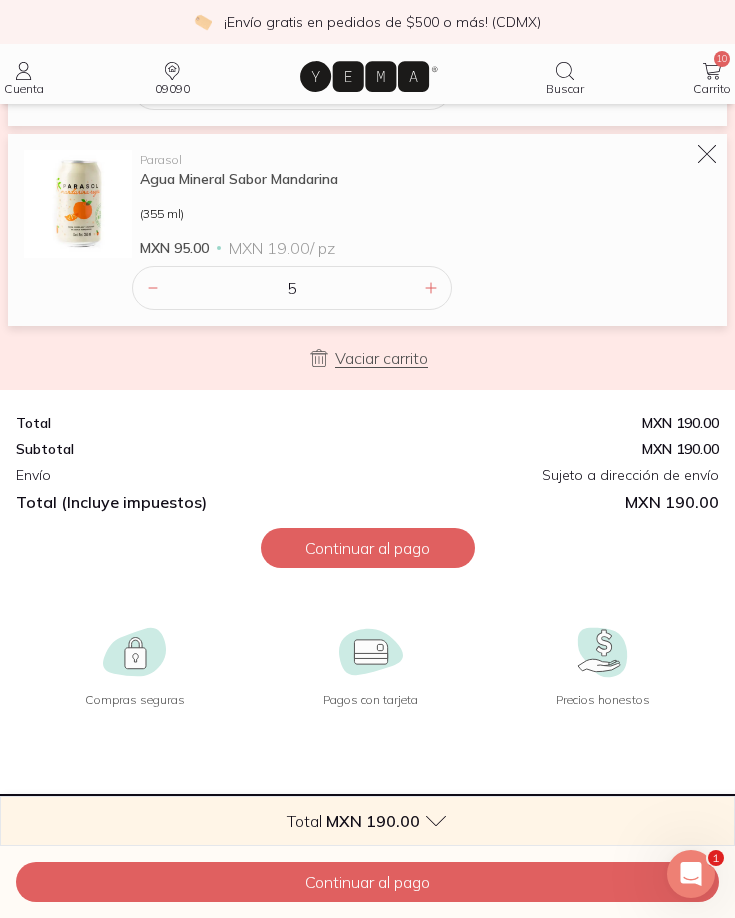 click 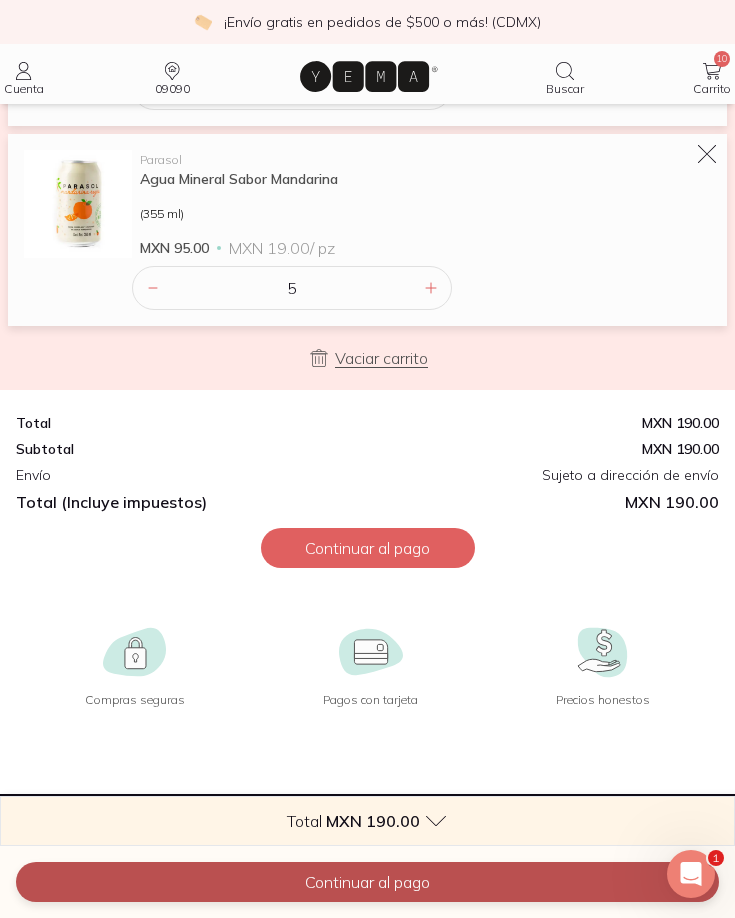 click on "Continuar al pago" at bounding box center (367, 882) 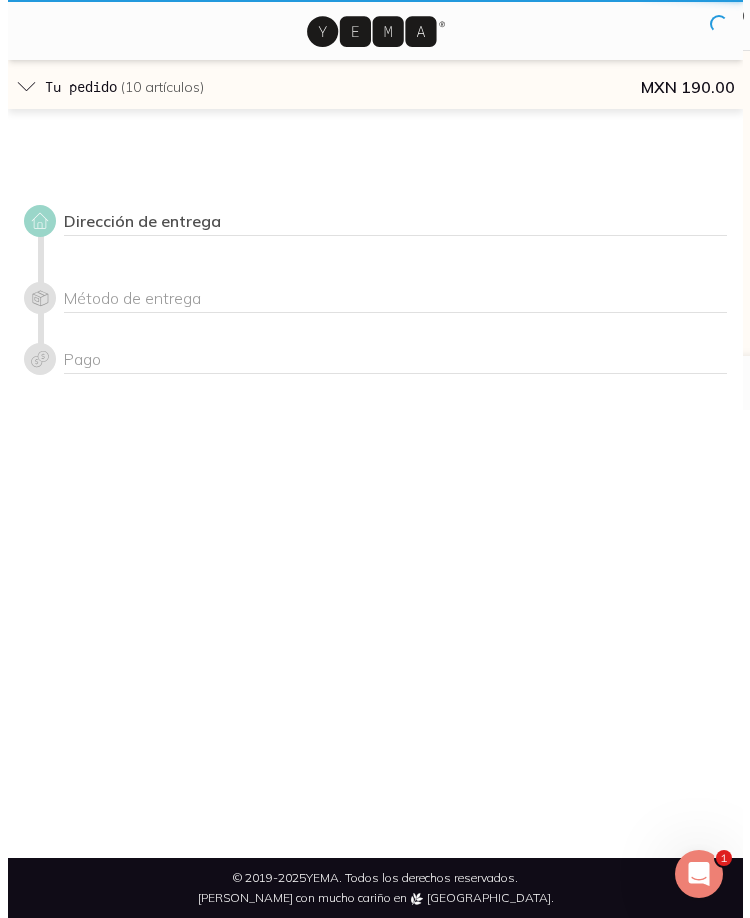 scroll, scrollTop: 0, scrollLeft: 0, axis: both 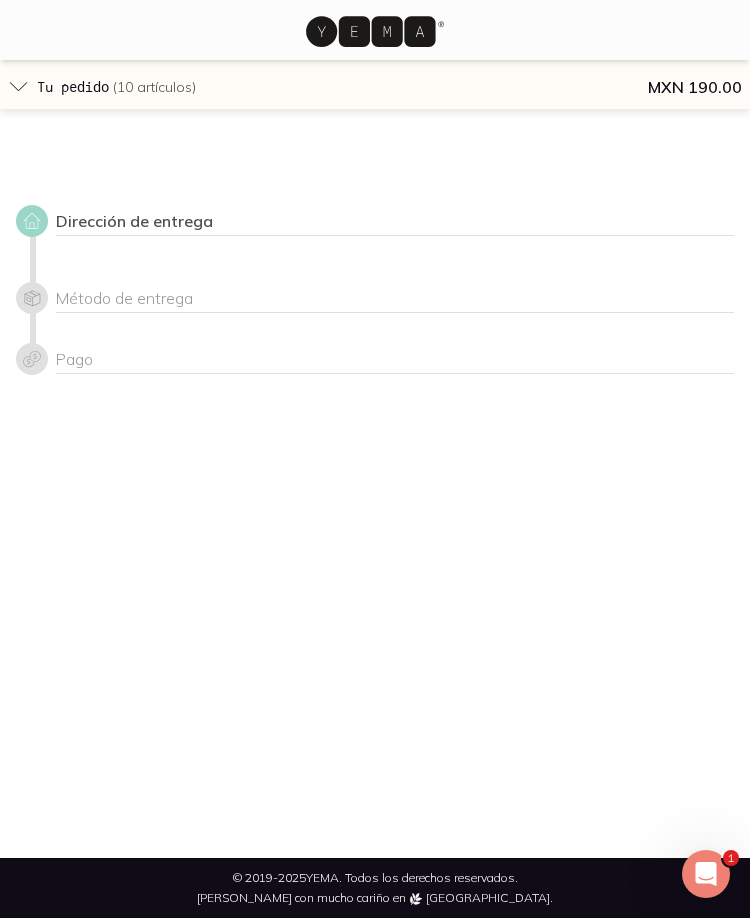 click on "Dirección de entrega" at bounding box center [395, 223] 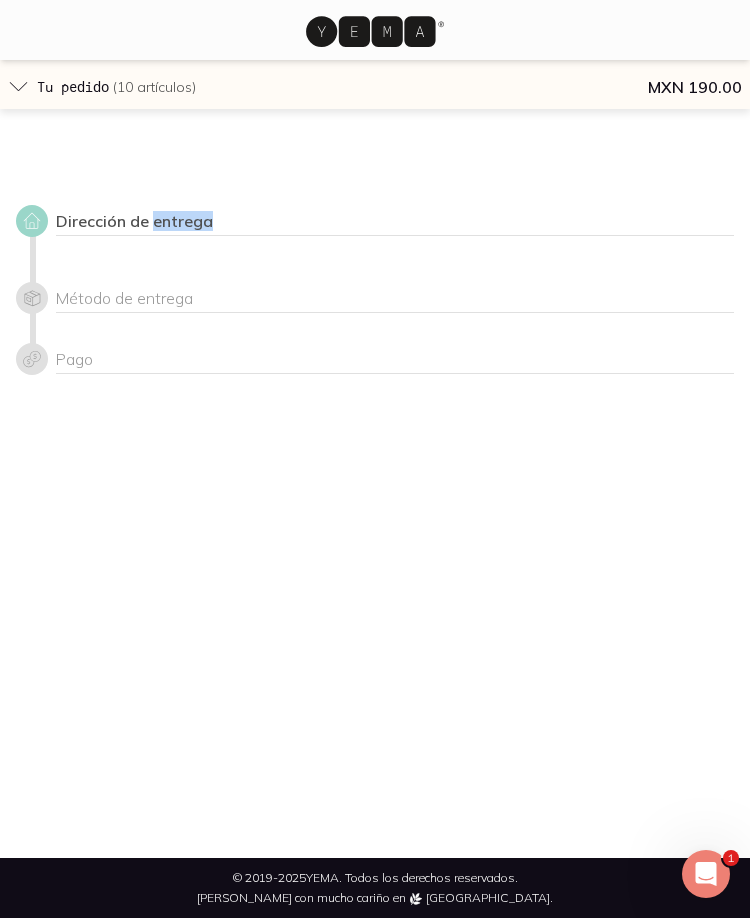 click on "Dirección de entrega" at bounding box center (395, 223) 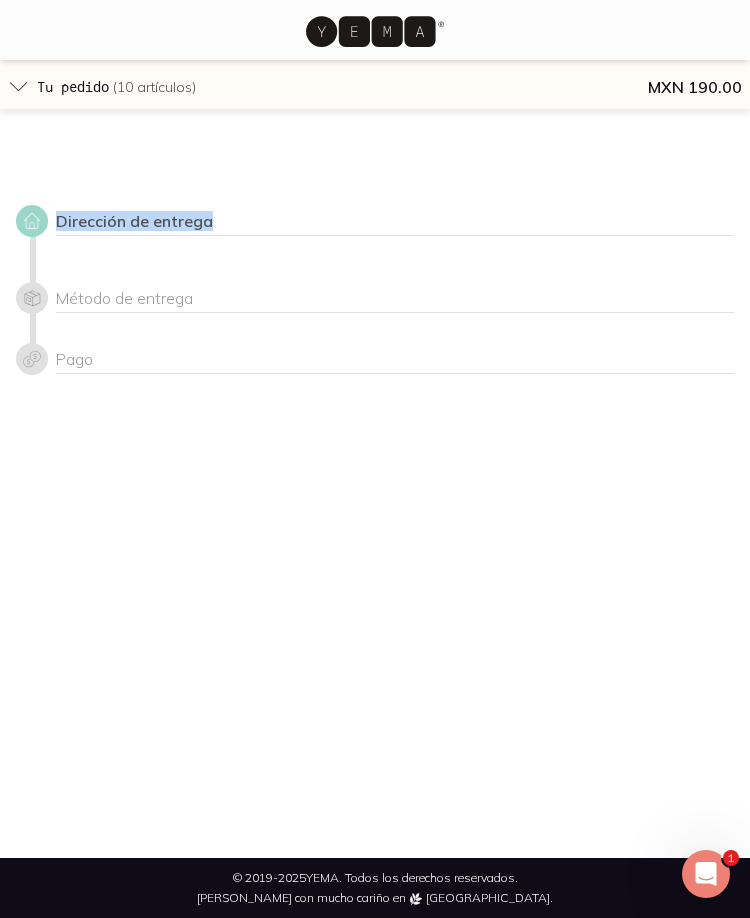 click on "Dirección de entrega" at bounding box center (395, 223) 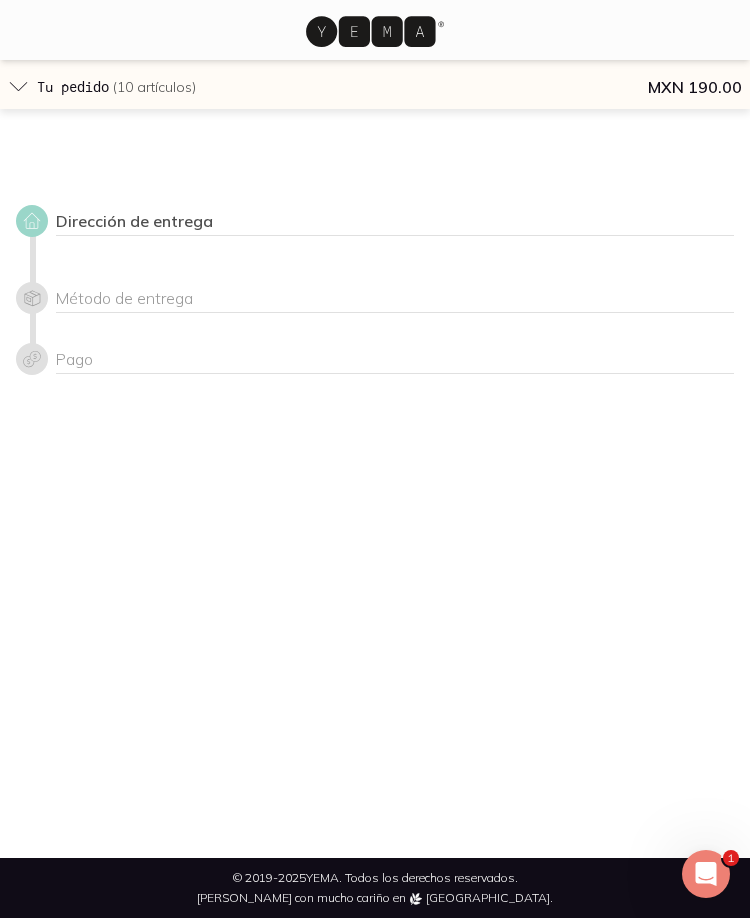 click on "Tu pedido ( 10   artículos ) Volver a Mi carrito" at bounding box center [114, 86] 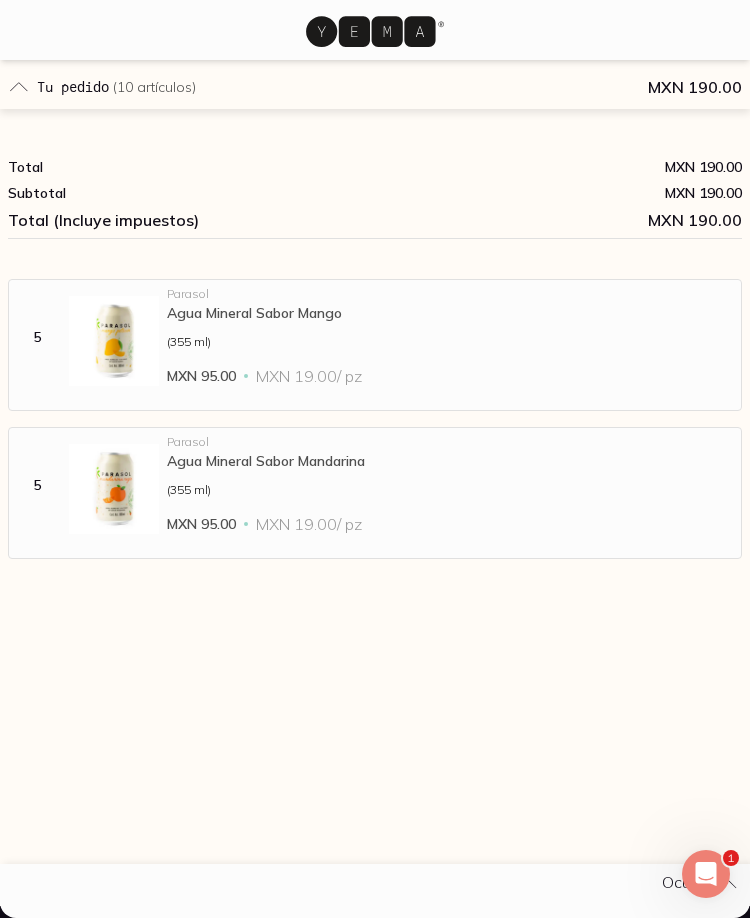 click on "Ocultar" at bounding box center (375, 891) 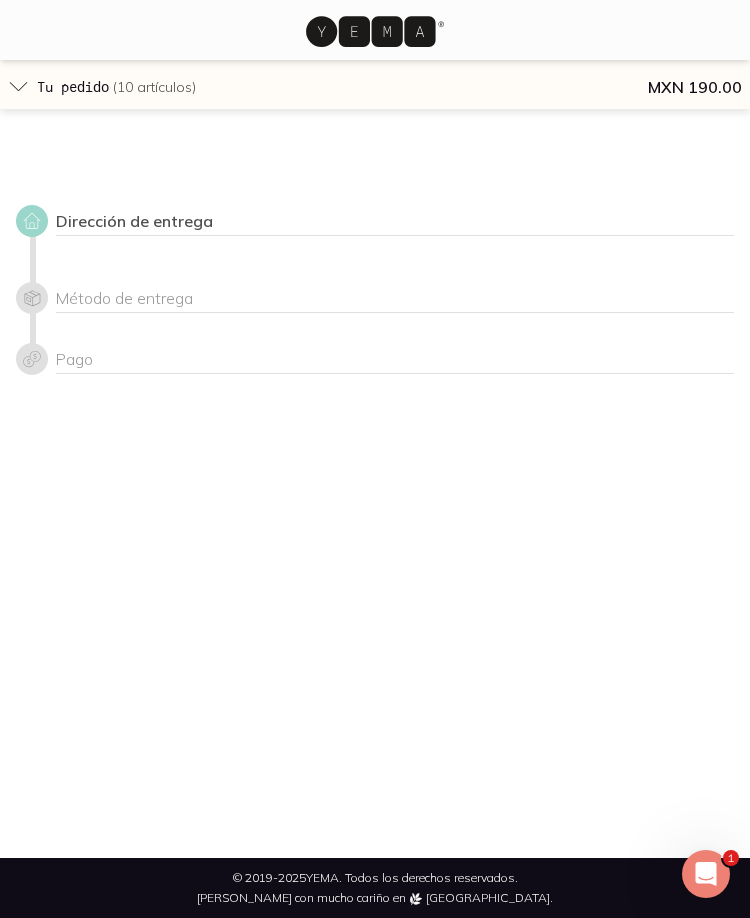 click on "Dirección de entrega Método de entrega Pago Tu pedido ( 10   artículos ) Volver a Mi carrito MXN 190.00 Total MXN 190.00 Subtotal MXN 190.00 Total (Incluye impuestos) MXN 190.00 5 Parasol Agua Mineral Sabor Mango MXN 95.00 MXN 19.00  / pz (355 ml) 5 Parasol Agua Mineral Sabor Mandarina MXN 95.00 MXN 19.00  / pz (355 ml) Total MXN 190.00 Ocultar   Tu pedido ( 10   artículos ) Volver a Mi carrito MXN 190.00 Total MXN 190.00 Subtotal MXN 190.00 Total (Incluye impuestos) MXN 190.00 5 Parasol Agua Mineral Sabor Mango MXN 95.00 MXN 19.00  / pz (355 ml) 5 Parasol Agua Mineral Sabor Mandarina MXN 95.00 MXN 19.00  / pz (355 ml) Total MXN 190.00 Ocultar" at bounding box center (375, 459) 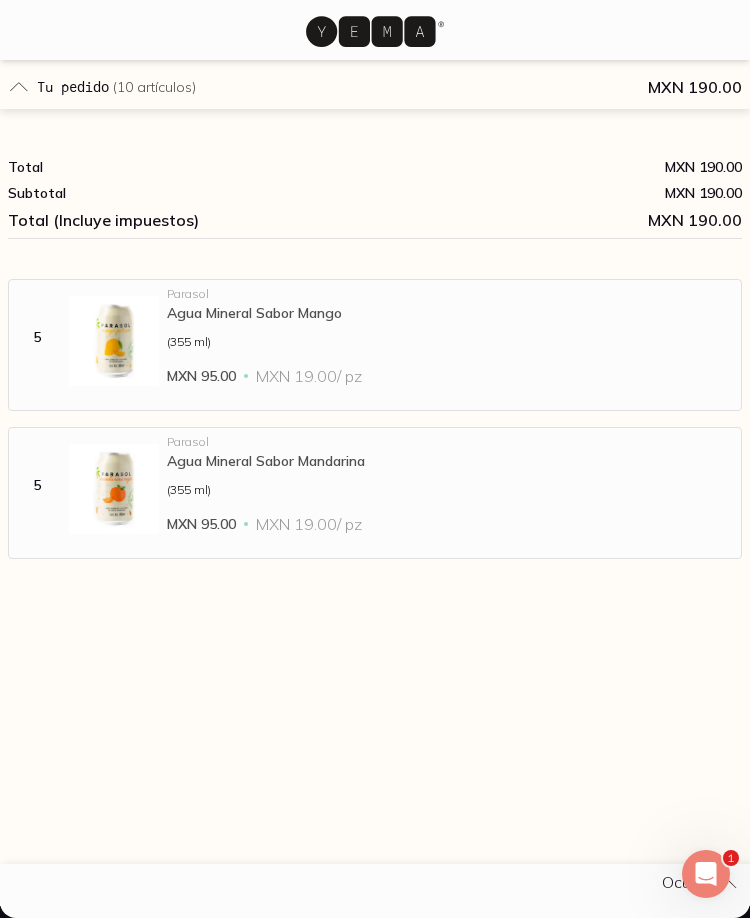 click on "Parasol" at bounding box center [450, 294] 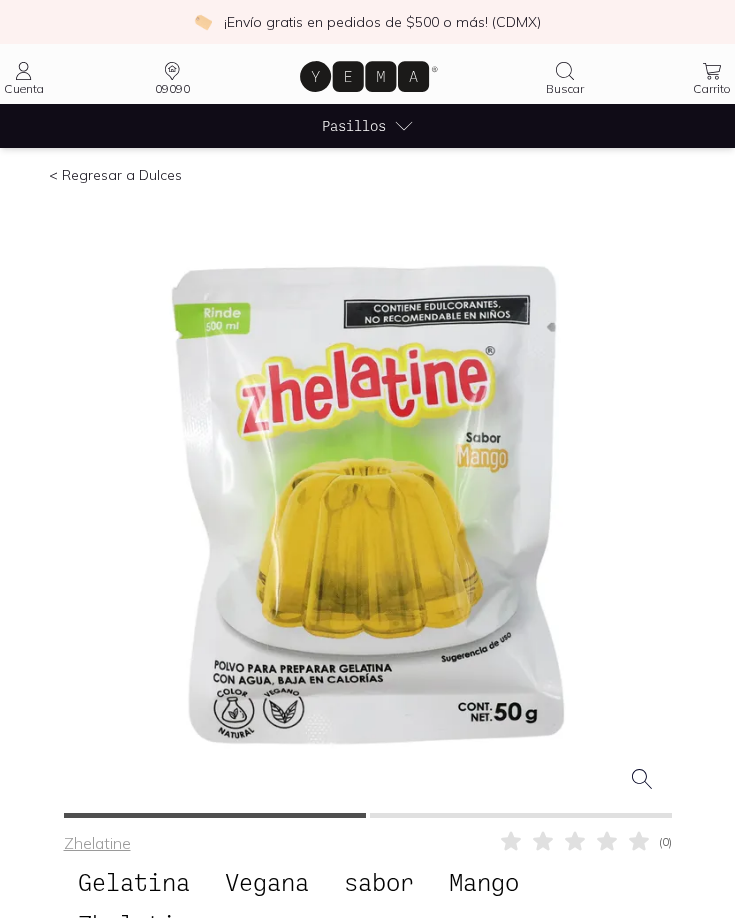 scroll, scrollTop: 300, scrollLeft: 0, axis: vertical 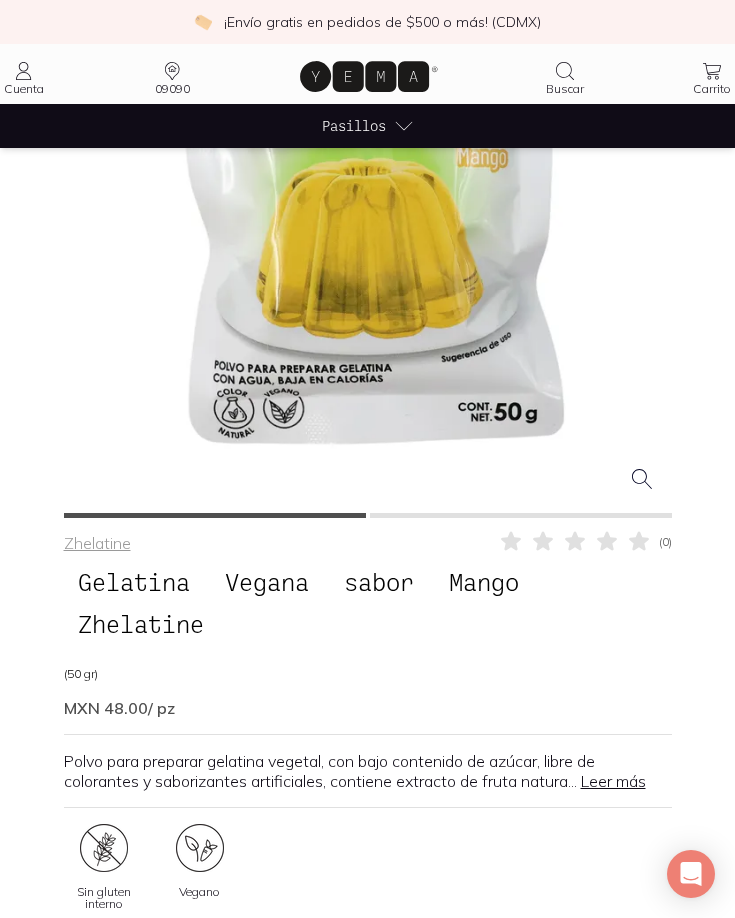 click on "Zhelatine ( 0 ) Gelatina   Vegana   sabor   Mango   Zhelatine   MXN 48.00  / pz MXN 0.96 / gr (50 gr) Polvo para preparar gelatina vegetal, con bajo contenido de azúcar, libre de colorantes y saborizantes artificiales, contiene extracto de fruta natura ...   Leer más Sin gluten interno Vegano Agregar ¡Envío gratis en TODOS los pedidos de $500 o más! (CDMX)" at bounding box center (368, 800) 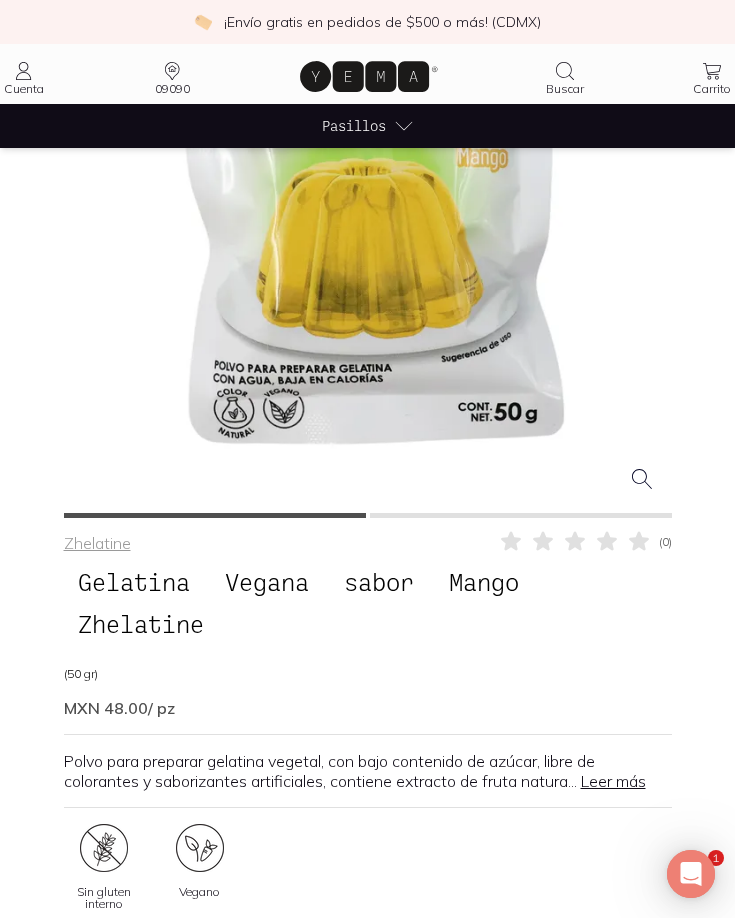 scroll, scrollTop: 0, scrollLeft: 0, axis: both 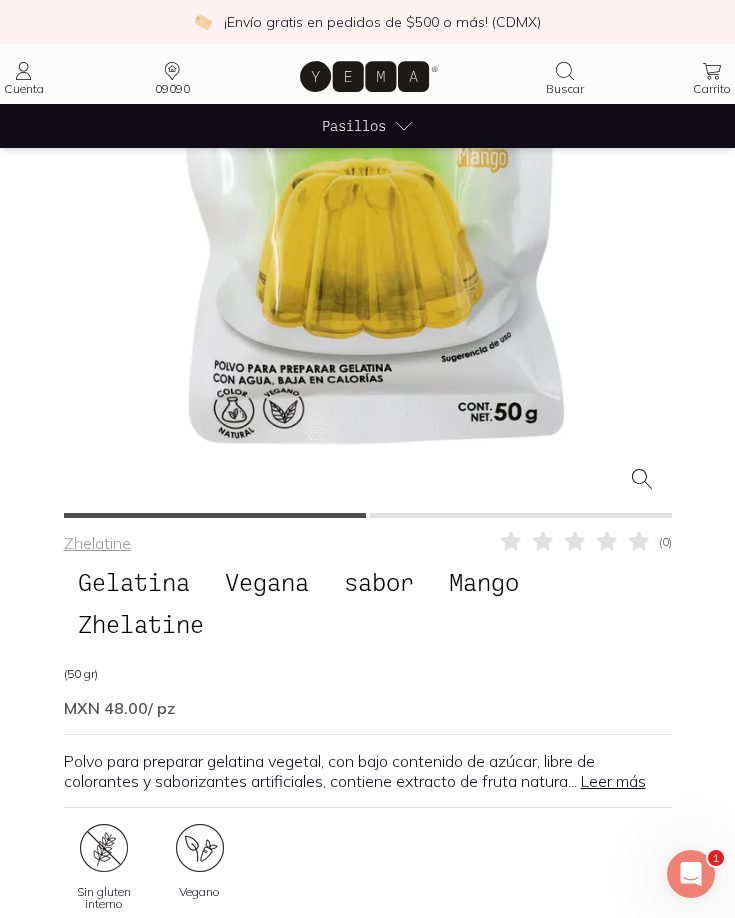 click at bounding box center [521, 515] 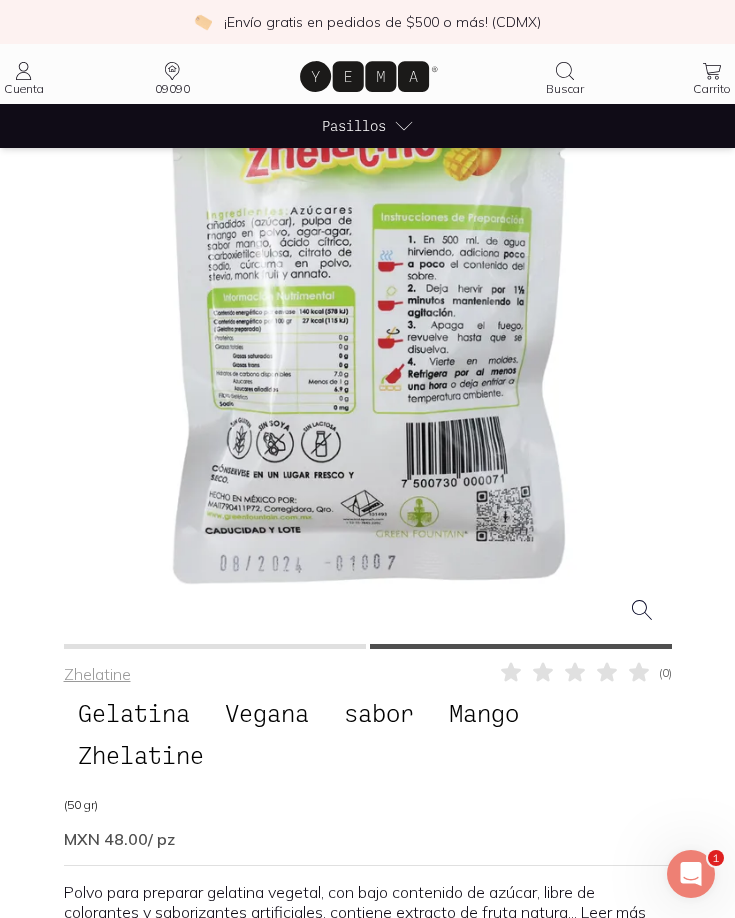 scroll, scrollTop: 0, scrollLeft: 0, axis: both 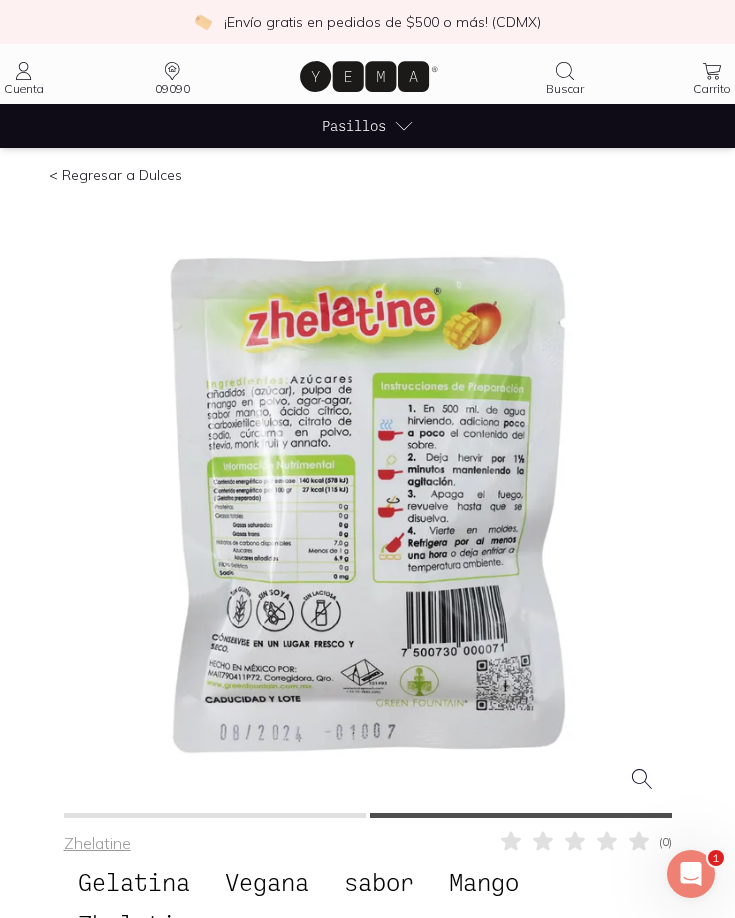 click at bounding box center [368, 505] 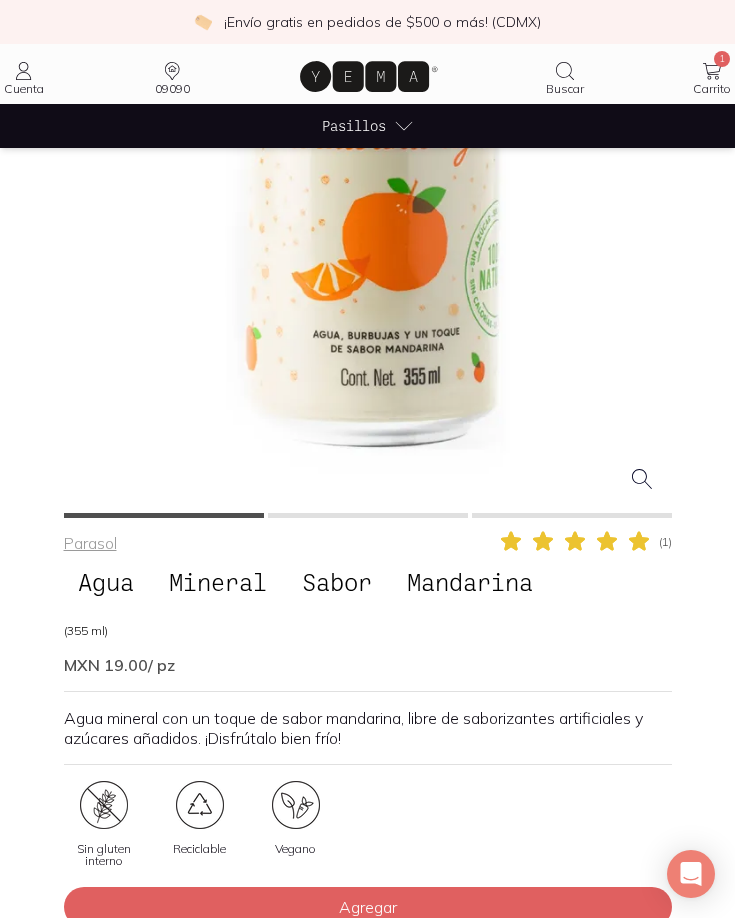 click on "Parasol ( 1 ) Agua   Mineral   Sabor   Mandarina   MXN 19.00  / pz MXN 0.05 / ml (355 ml) Agua mineral con un toque de sabor mandarina, libre de saborizantes artificiales y azúcares añadidos. ¡Disfrútalo bien frío! Sin gluten interno Reciclable Vegano Agregar ¡Envío gratis en TODOS los pedidos de $500 o más! (CDMX)" at bounding box center (368, 778) 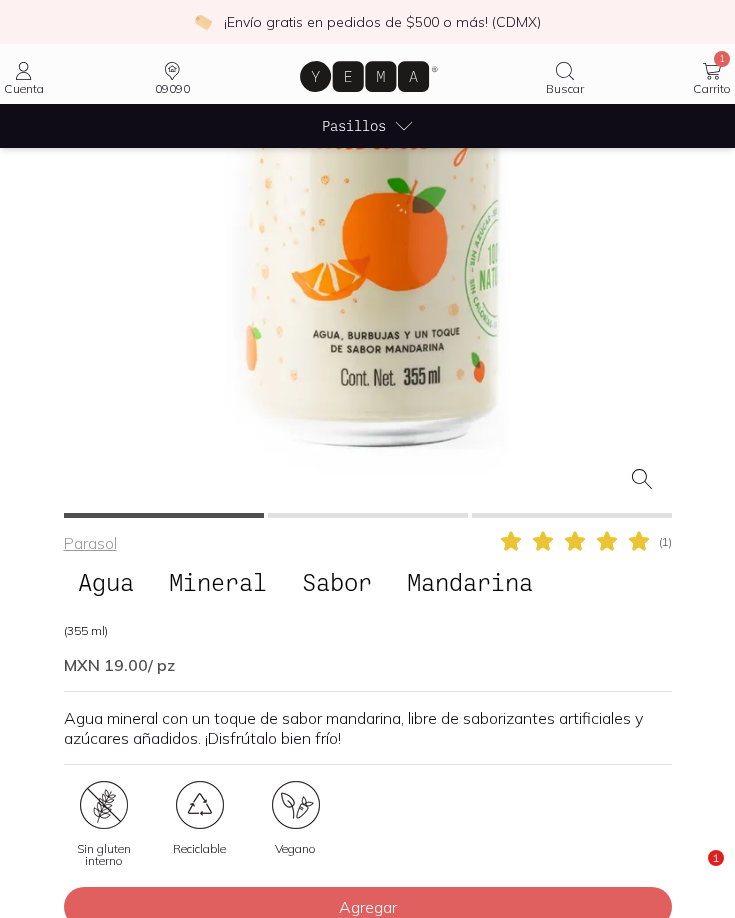 scroll, scrollTop: 300, scrollLeft: 0, axis: vertical 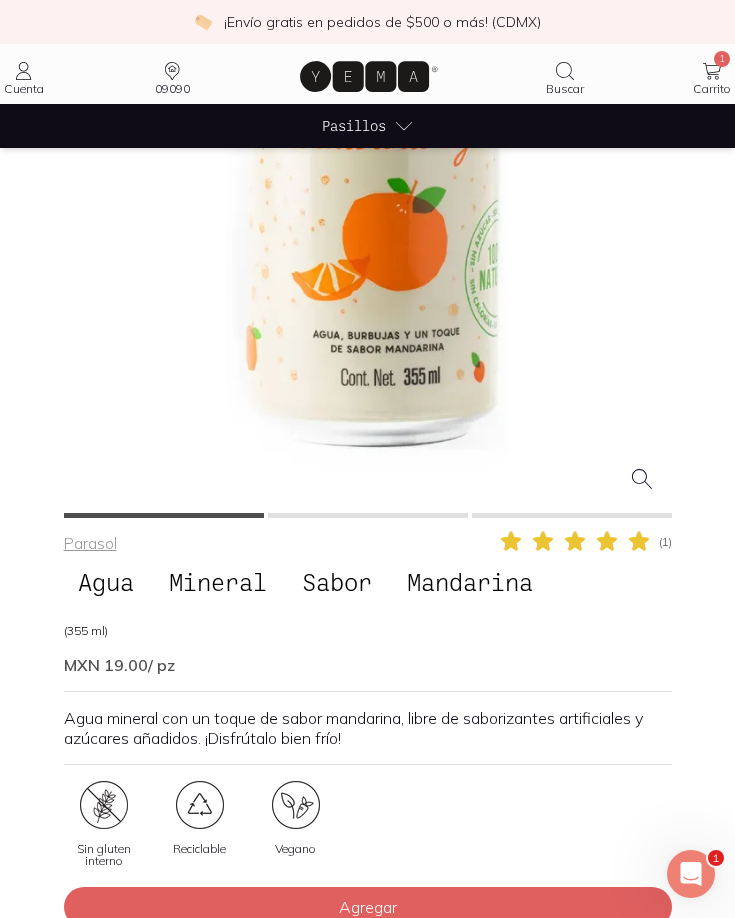 click at bounding box center (368, 515) 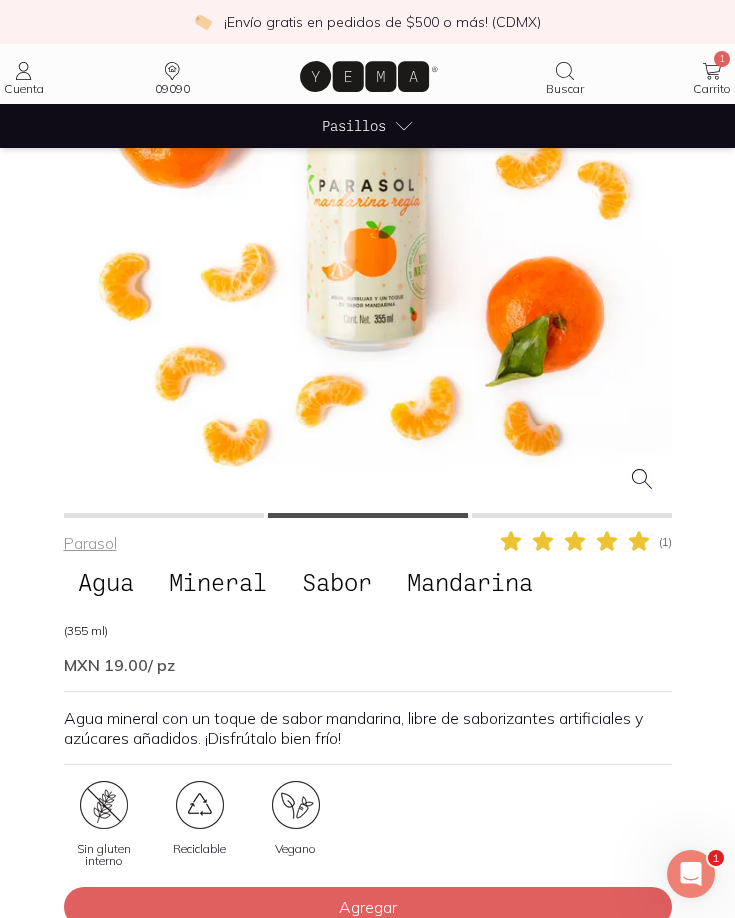 click at bounding box center (368, 207) 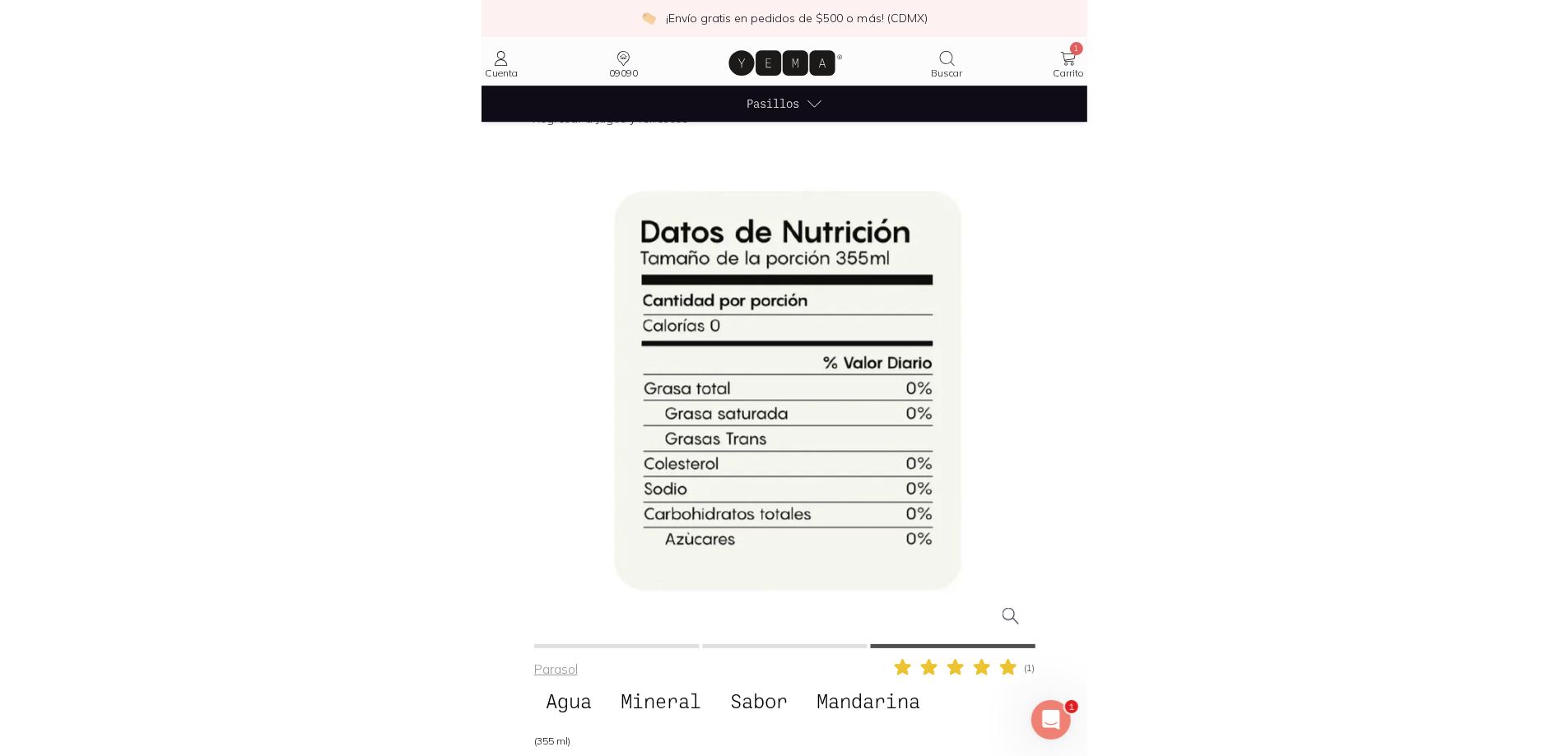 scroll, scrollTop: 0, scrollLeft: 0, axis: both 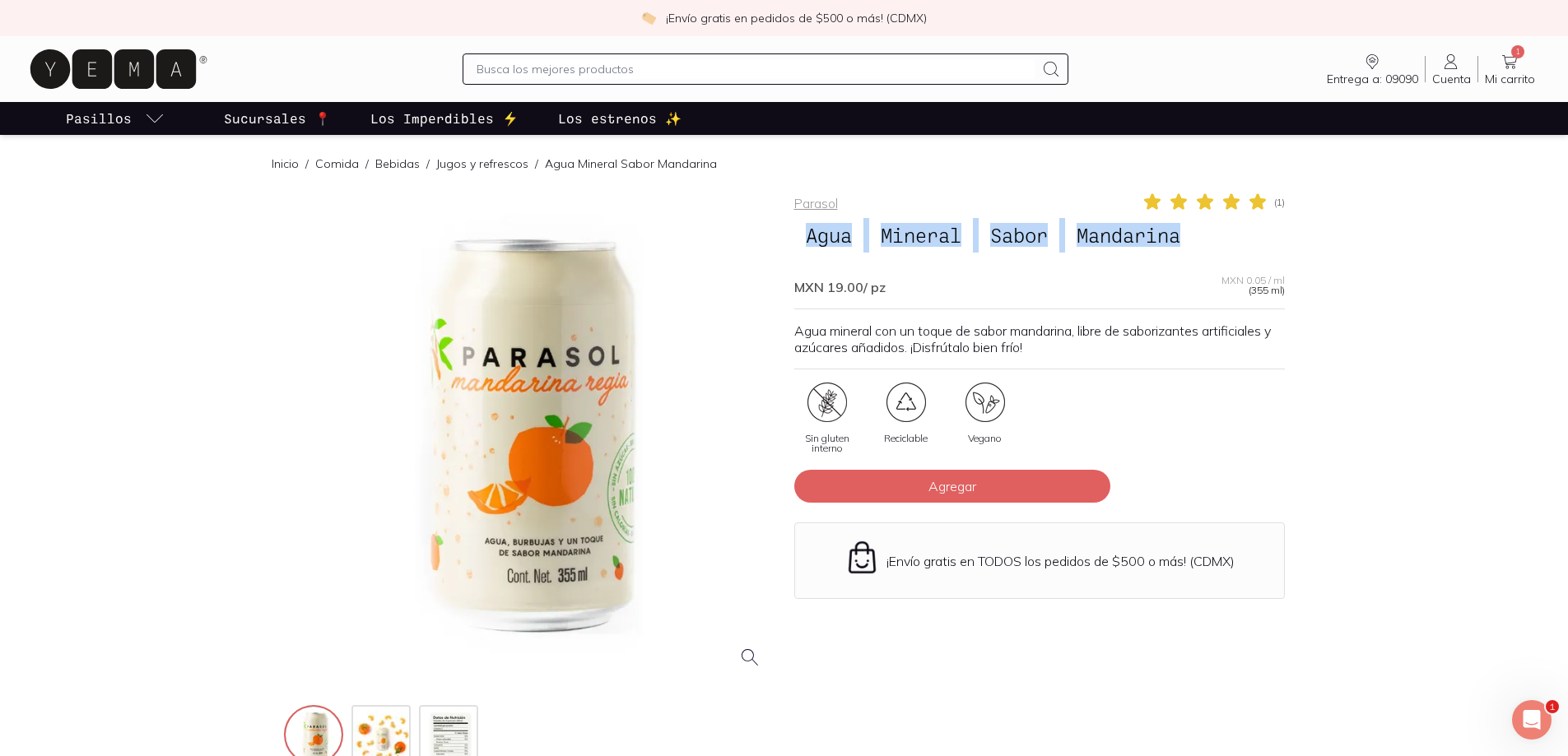 drag, startPoint x: 807, startPoint y: 237, endPoint x: 1237, endPoint y: 229, distance: 430.0744 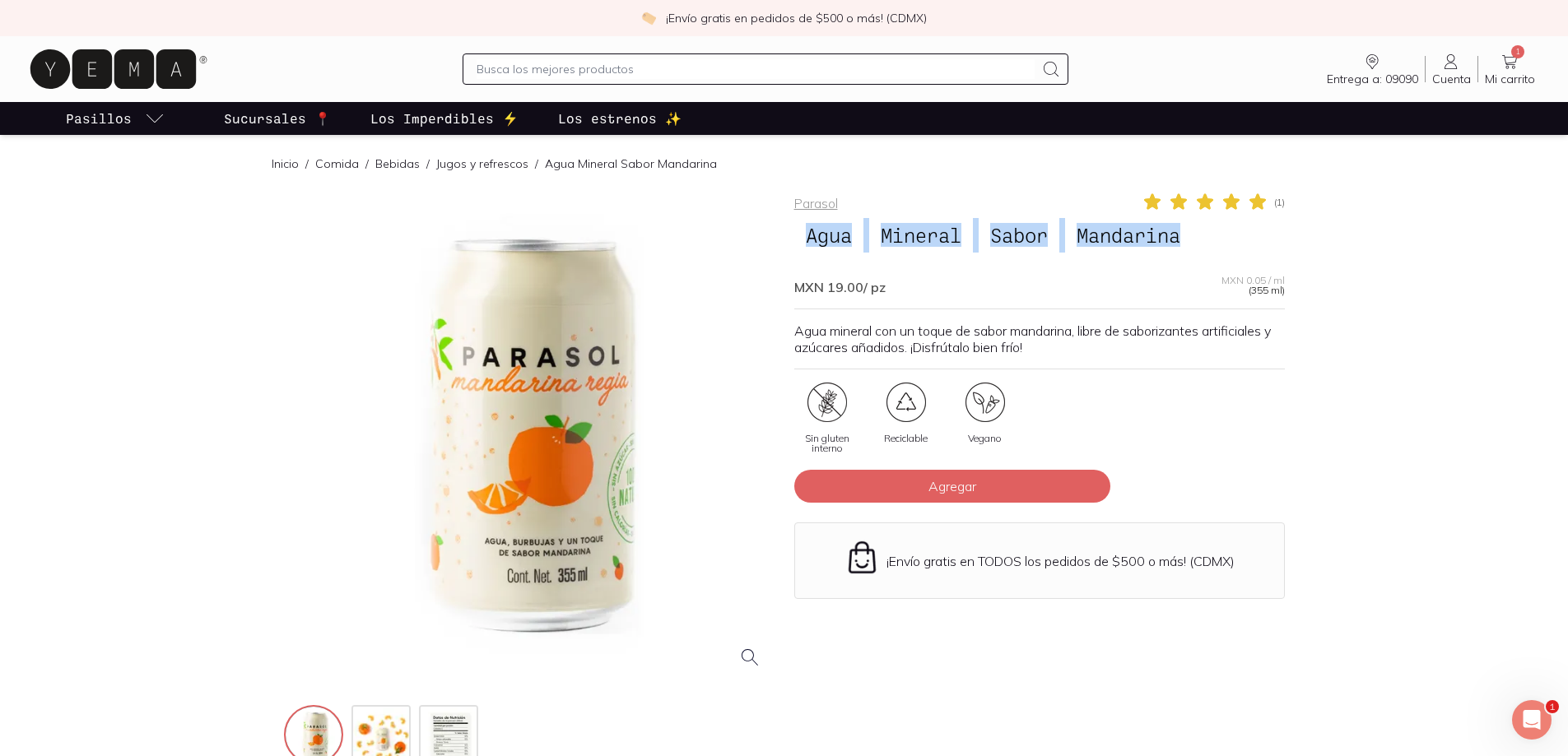 copy on "Agua   Mineral   Sabor   Mandarina" 